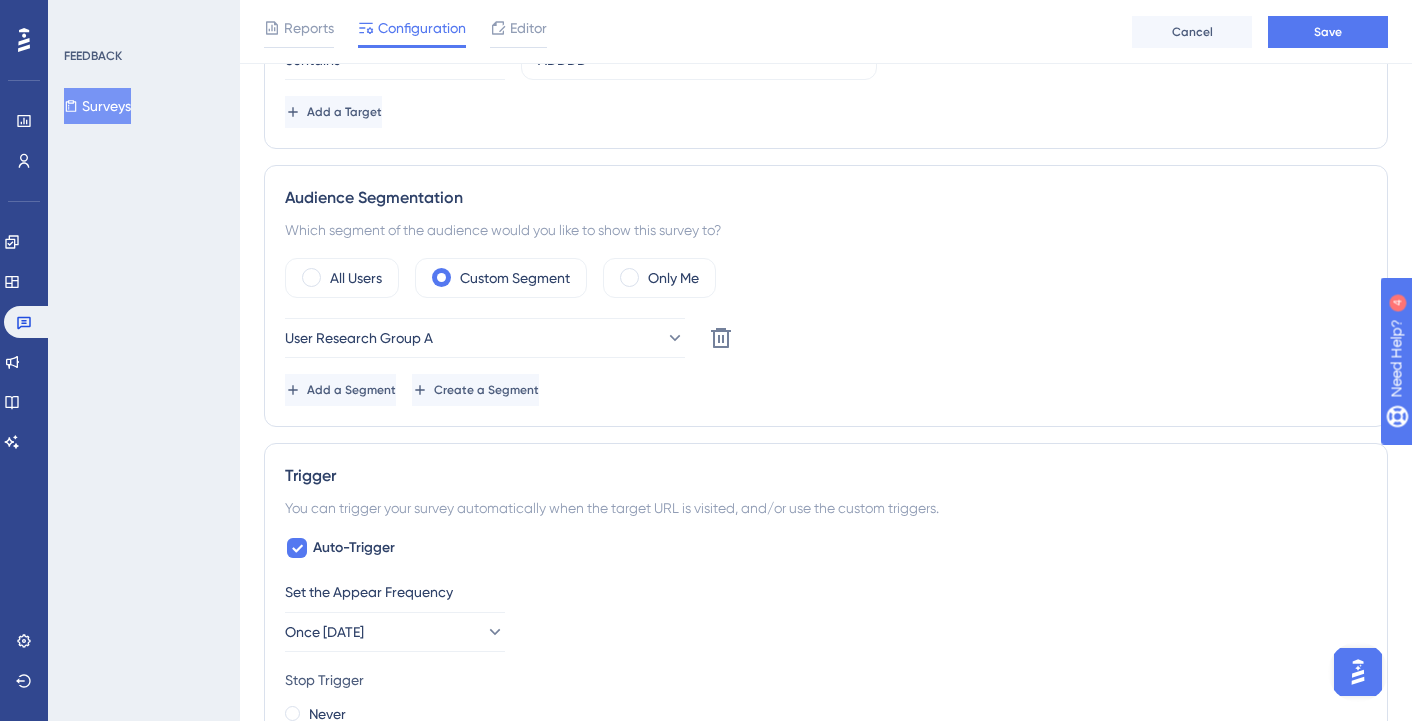 scroll, scrollTop: 0, scrollLeft: 0, axis: both 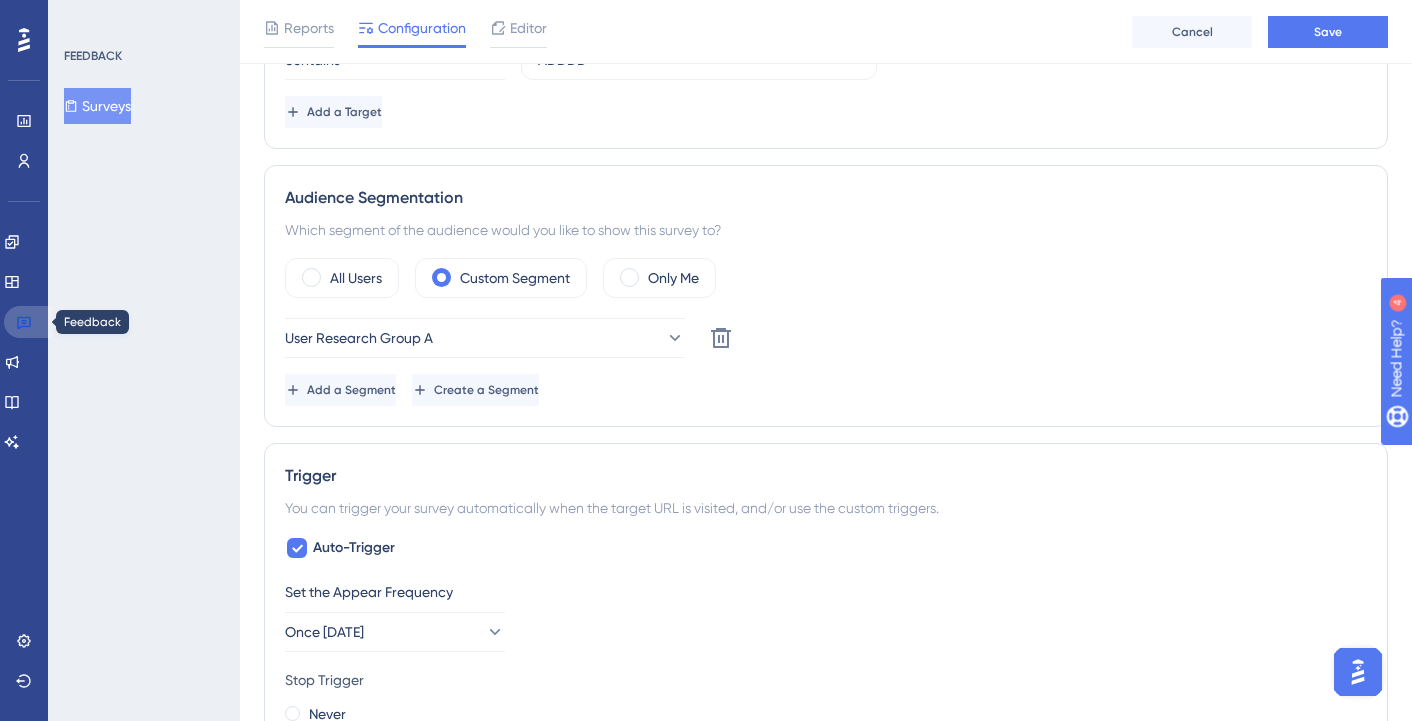 click at bounding box center (28, 322) 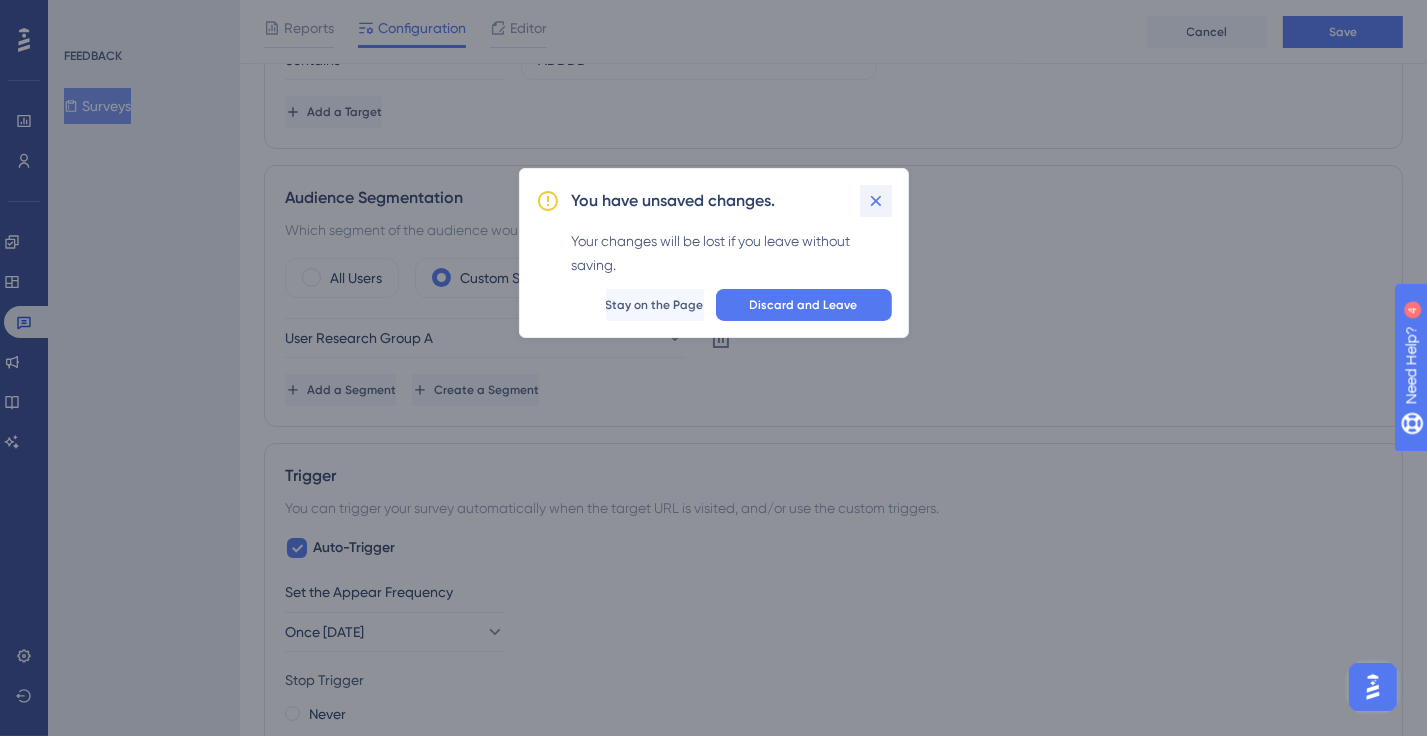 click 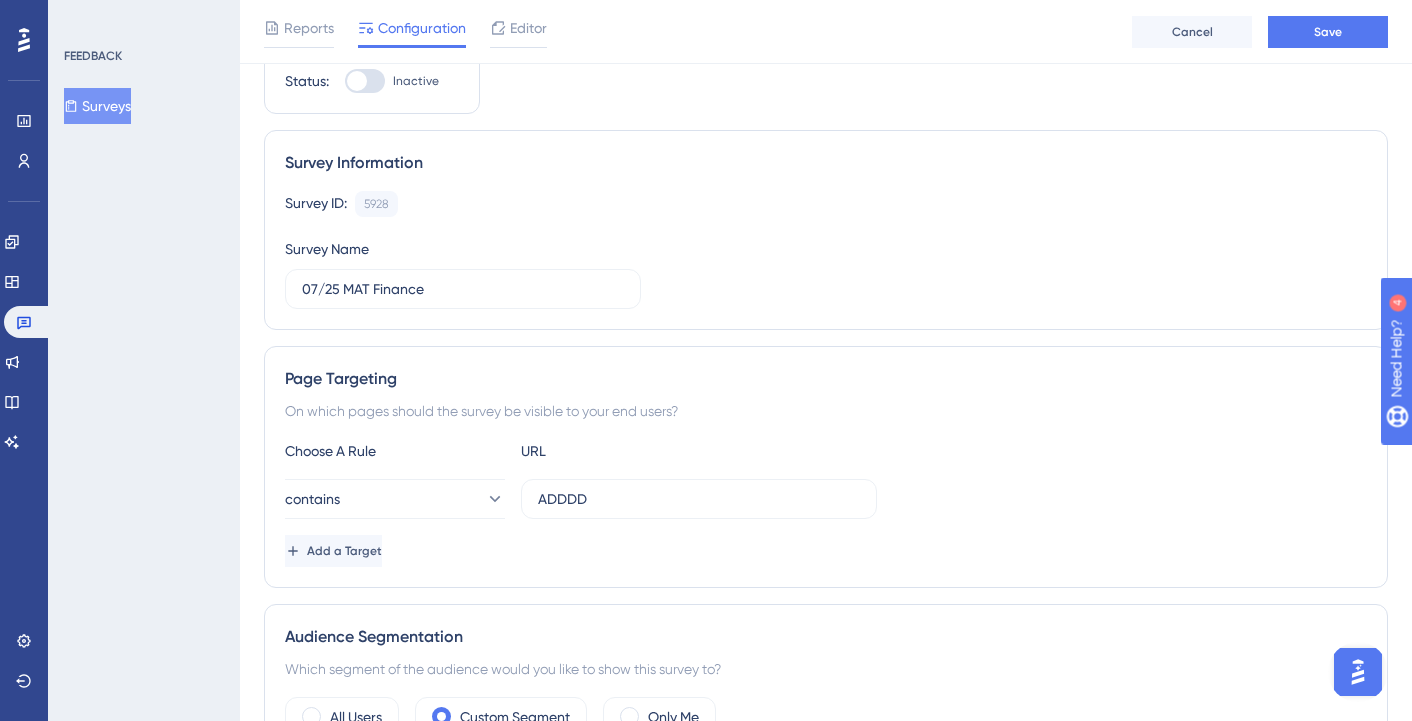 scroll, scrollTop: 82, scrollLeft: 0, axis: vertical 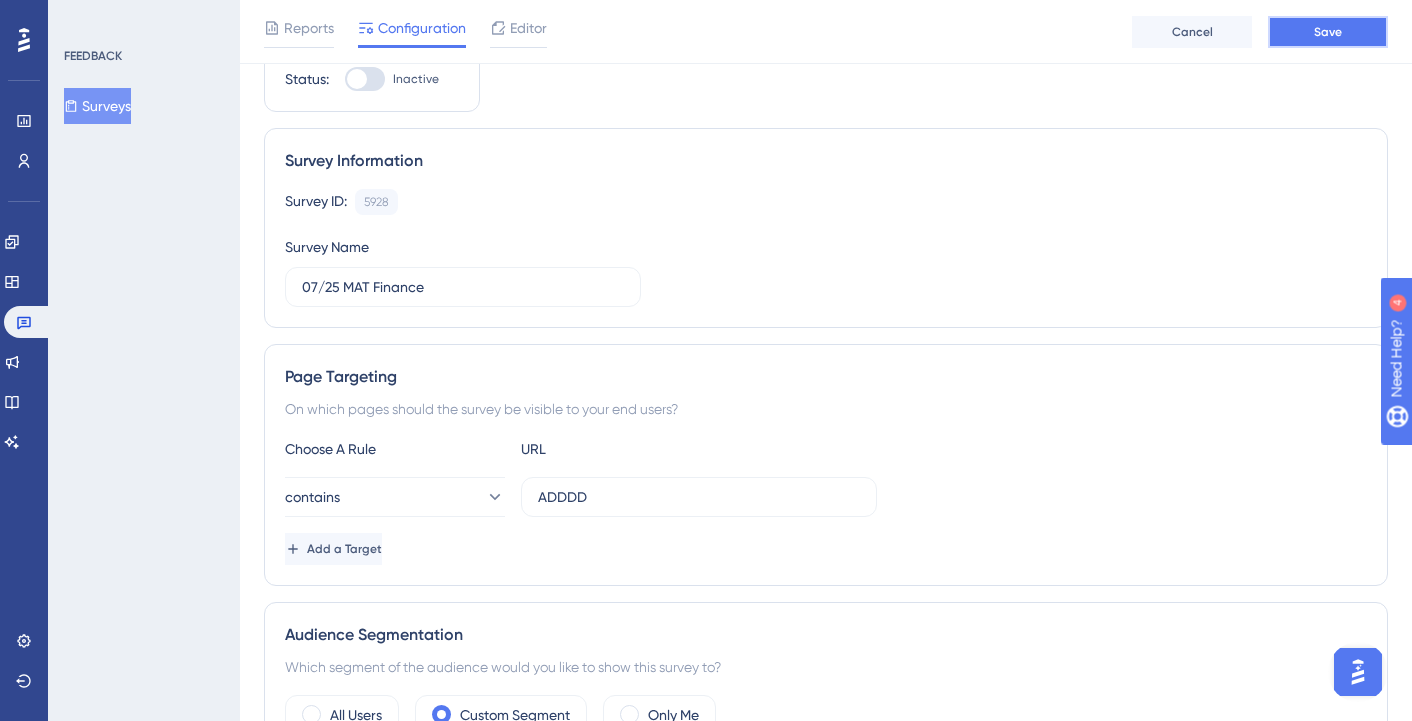 click on "Save" at bounding box center (1328, 32) 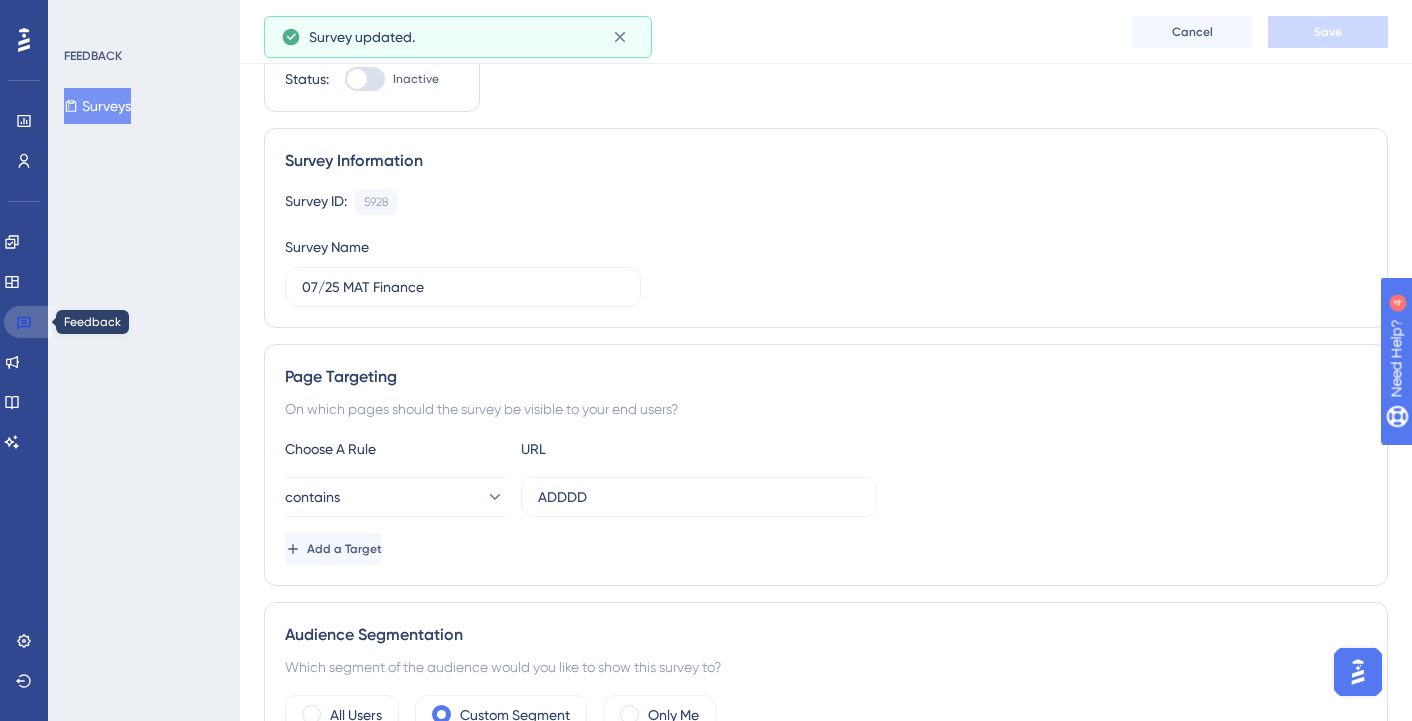click 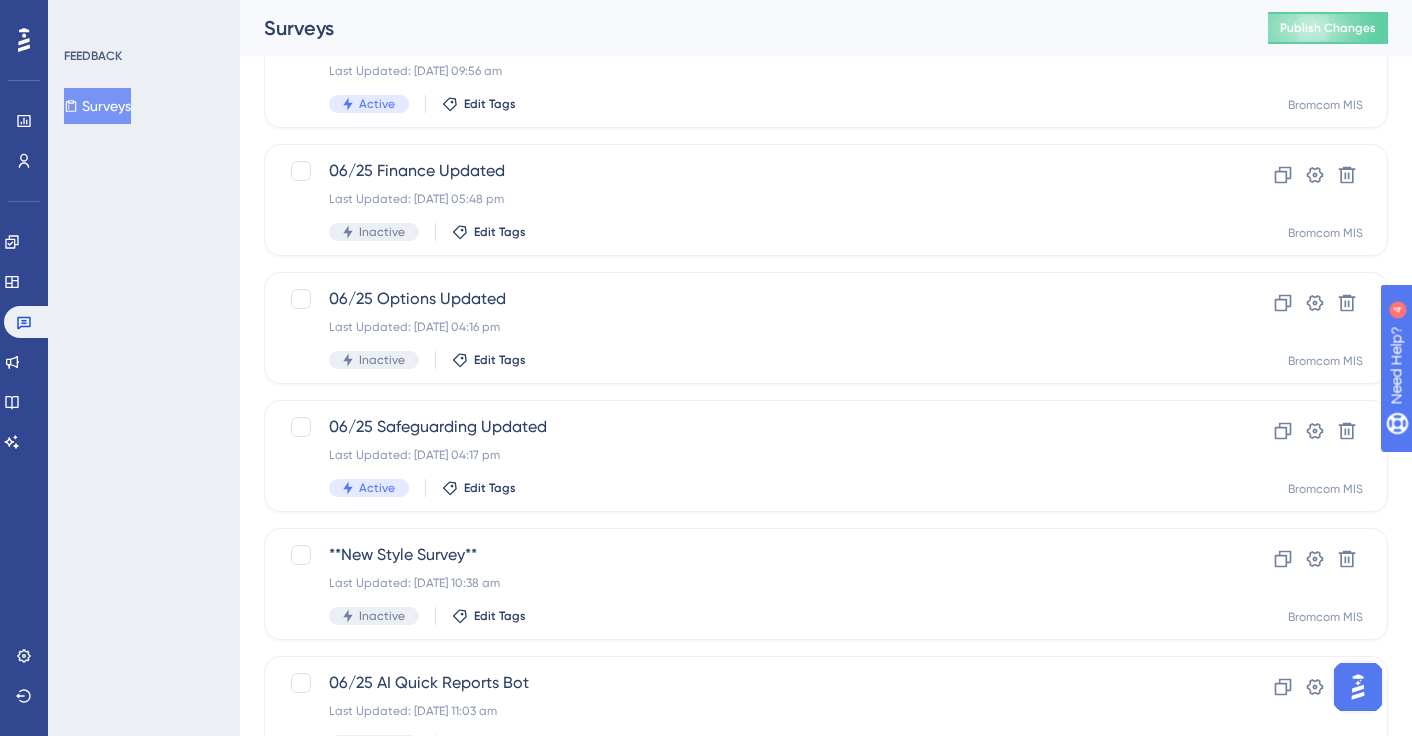 scroll, scrollTop: 816, scrollLeft: 0, axis: vertical 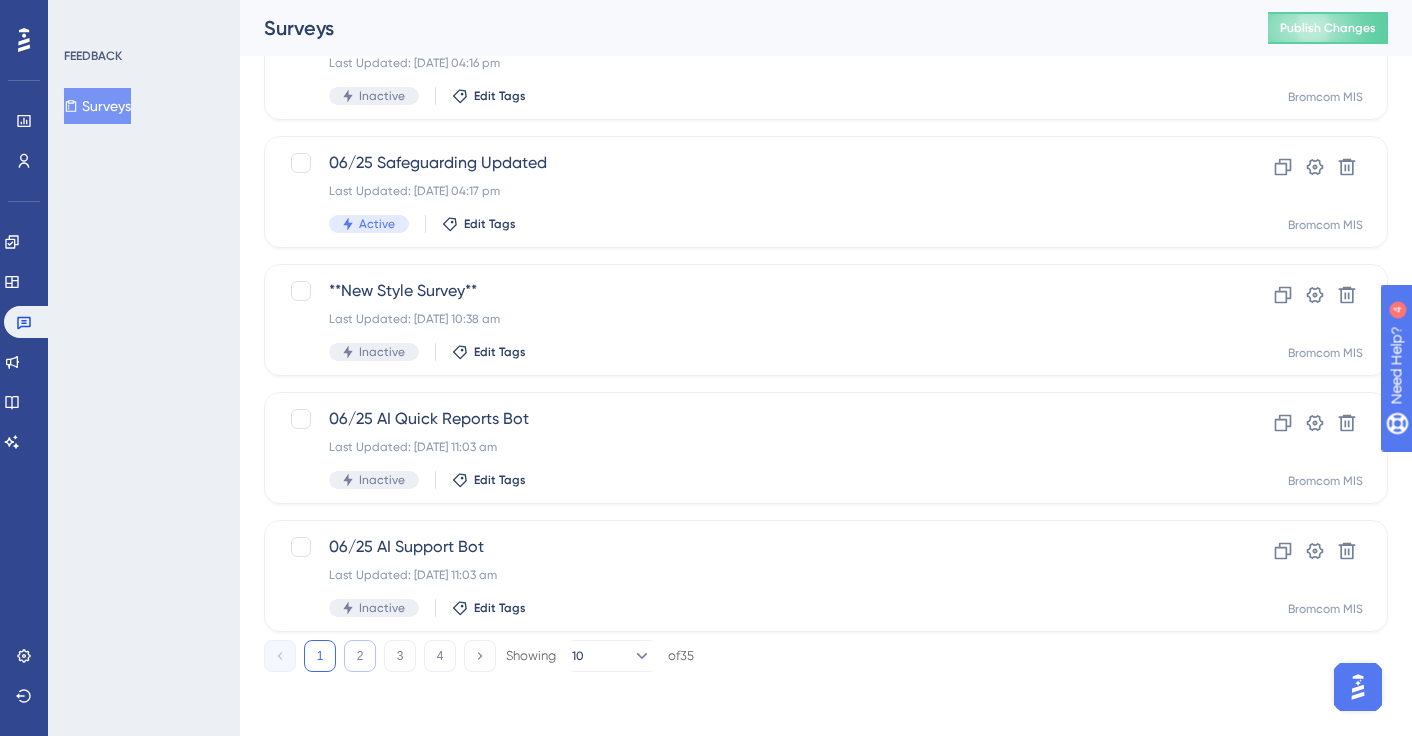 click on "2" at bounding box center [360, 656] 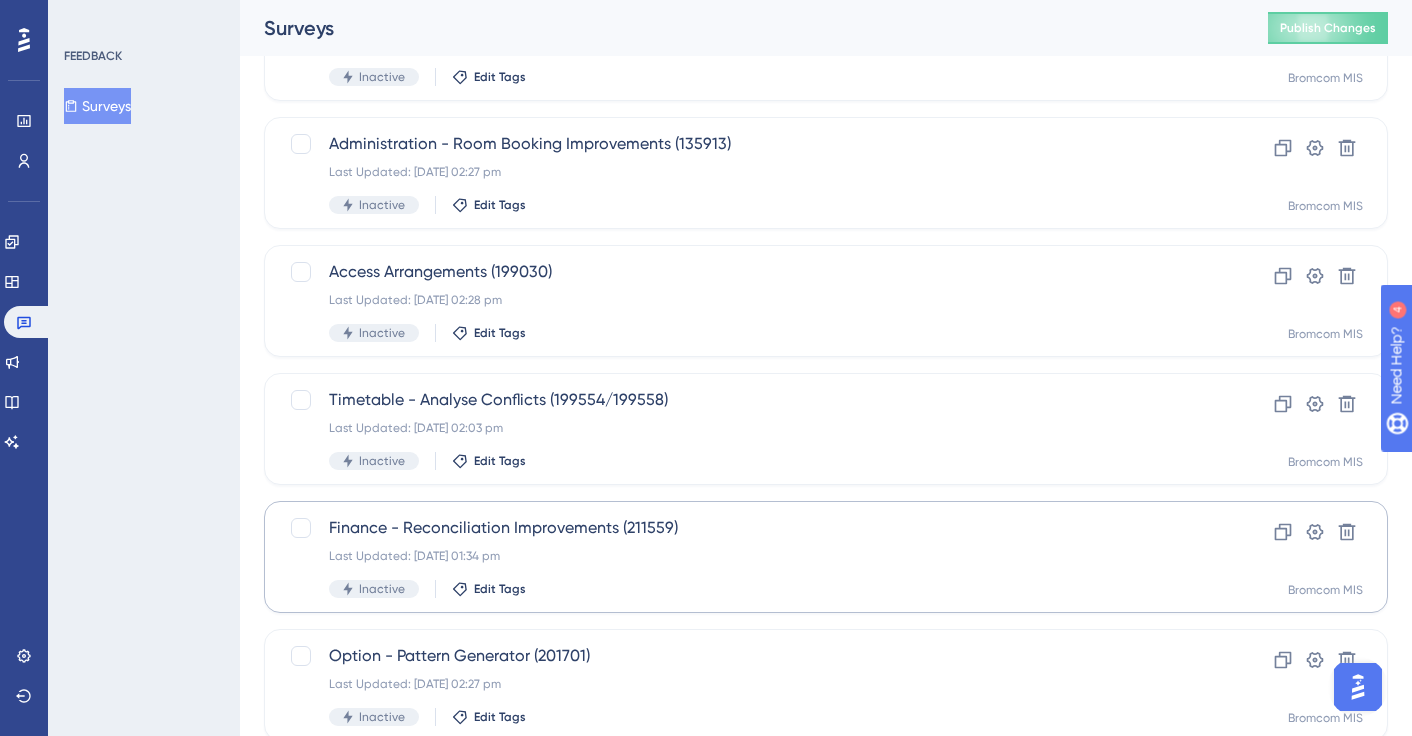 scroll, scrollTop: 816, scrollLeft: 0, axis: vertical 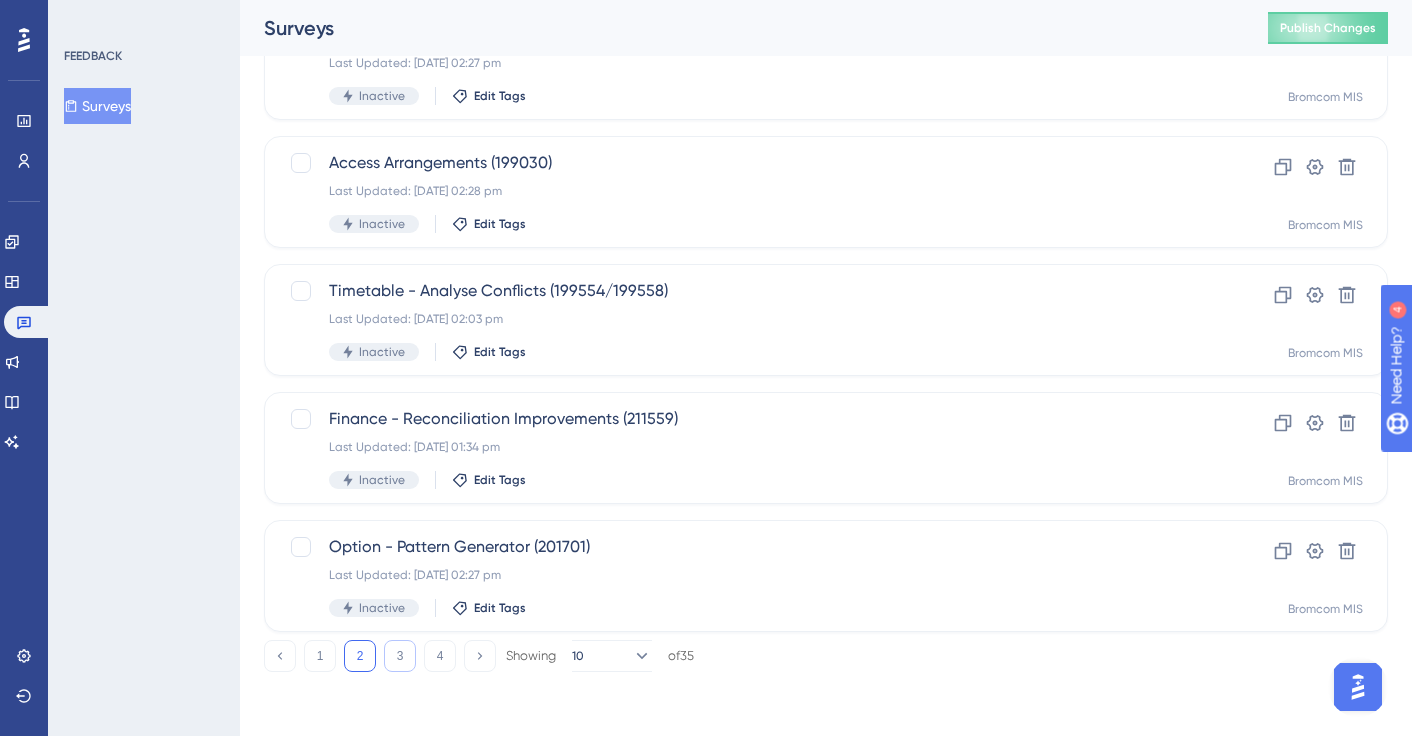 click on "3" at bounding box center [400, 656] 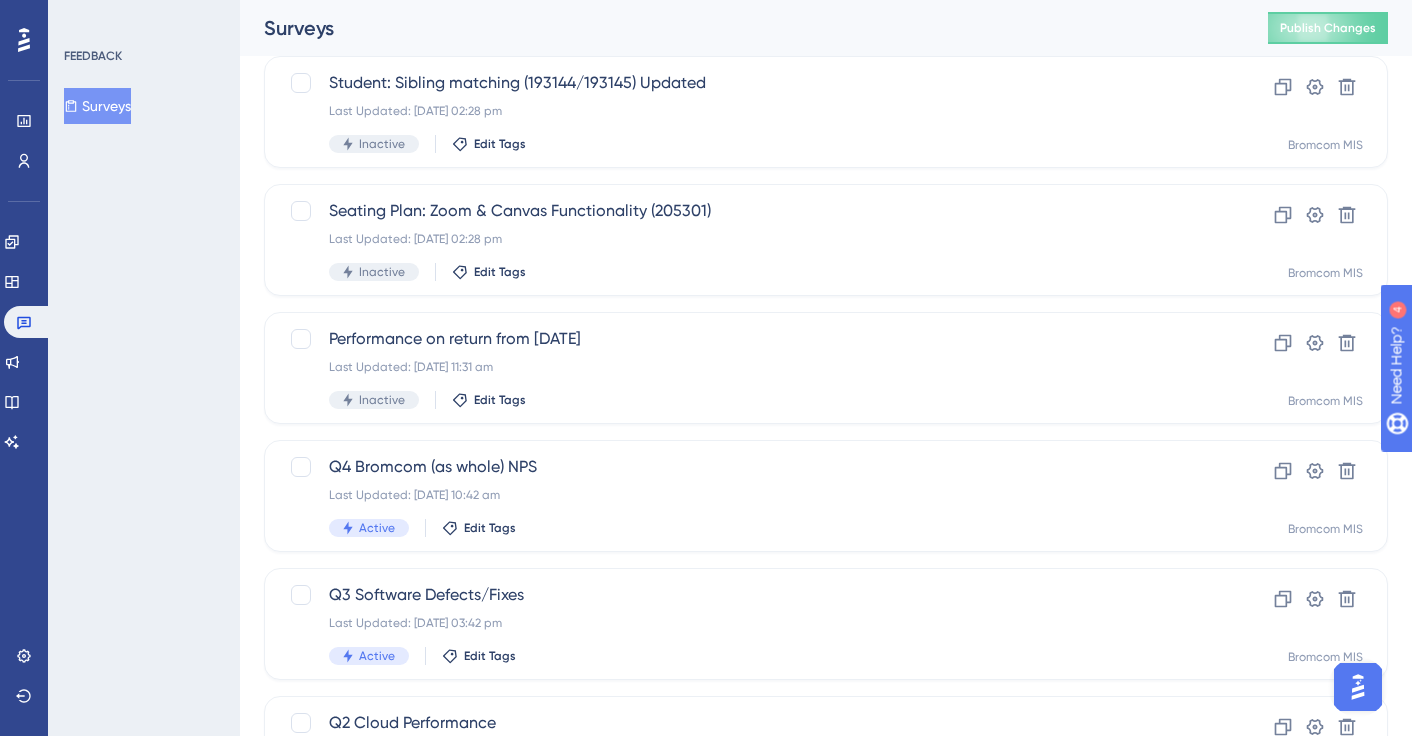 scroll, scrollTop: 255, scrollLeft: 0, axis: vertical 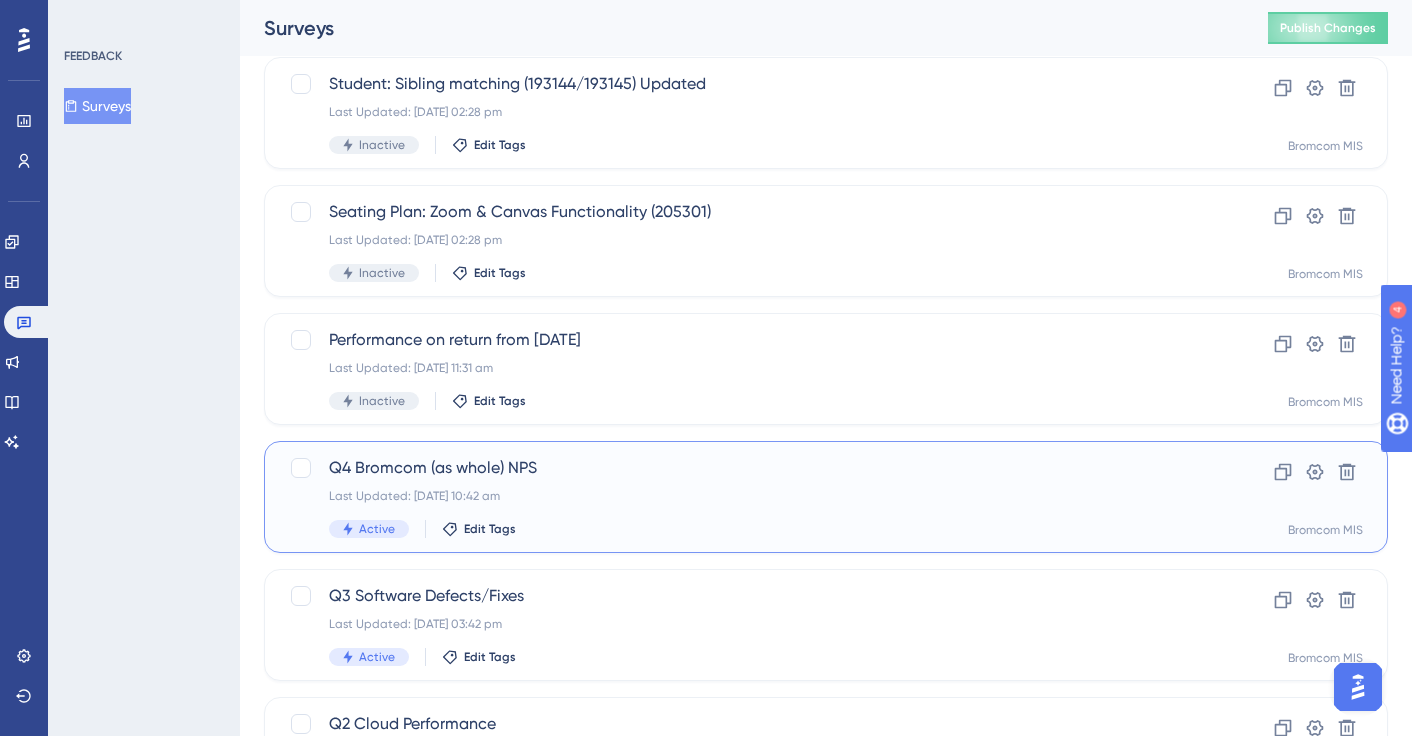 click on "Q4 Bromcom (as whole) NPS Last Updated: [DATE] 10:42 am Active Edit Tags" at bounding box center (746, 497) 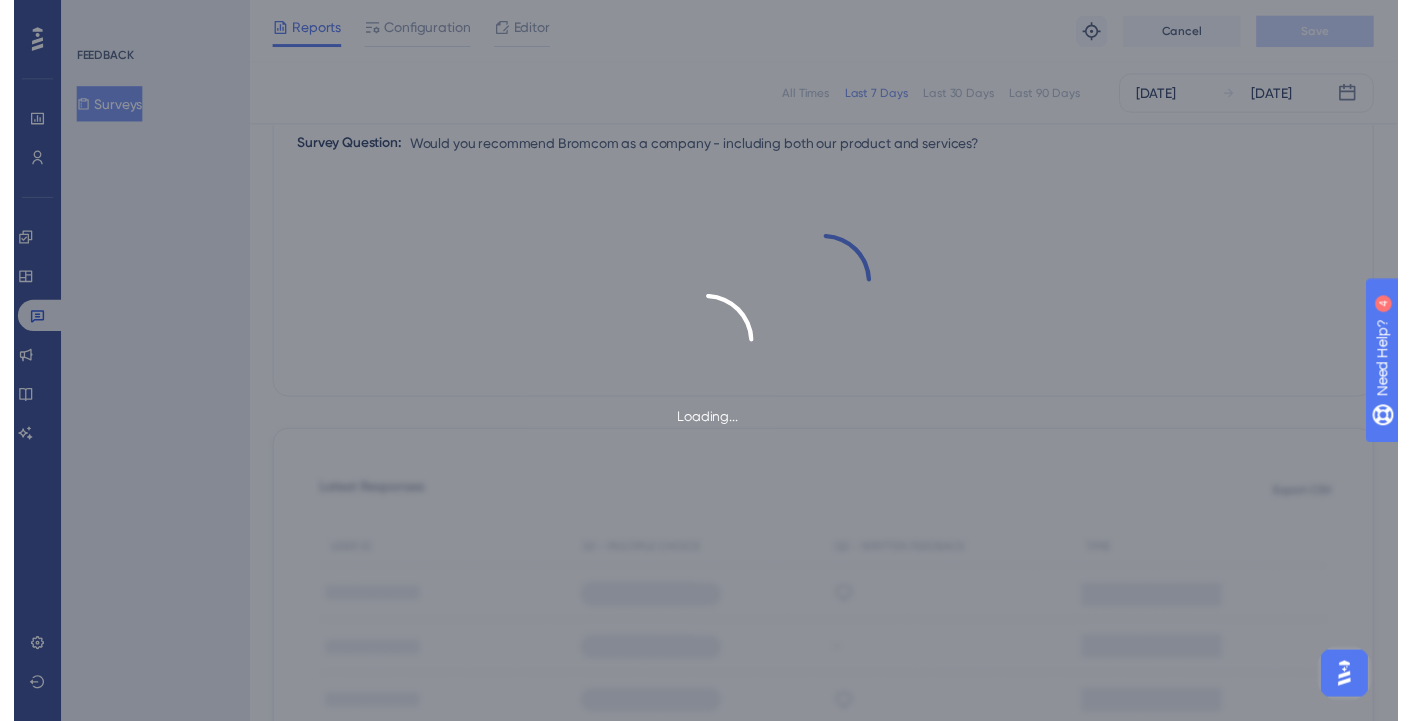 scroll, scrollTop: 0, scrollLeft: 0, axis: both 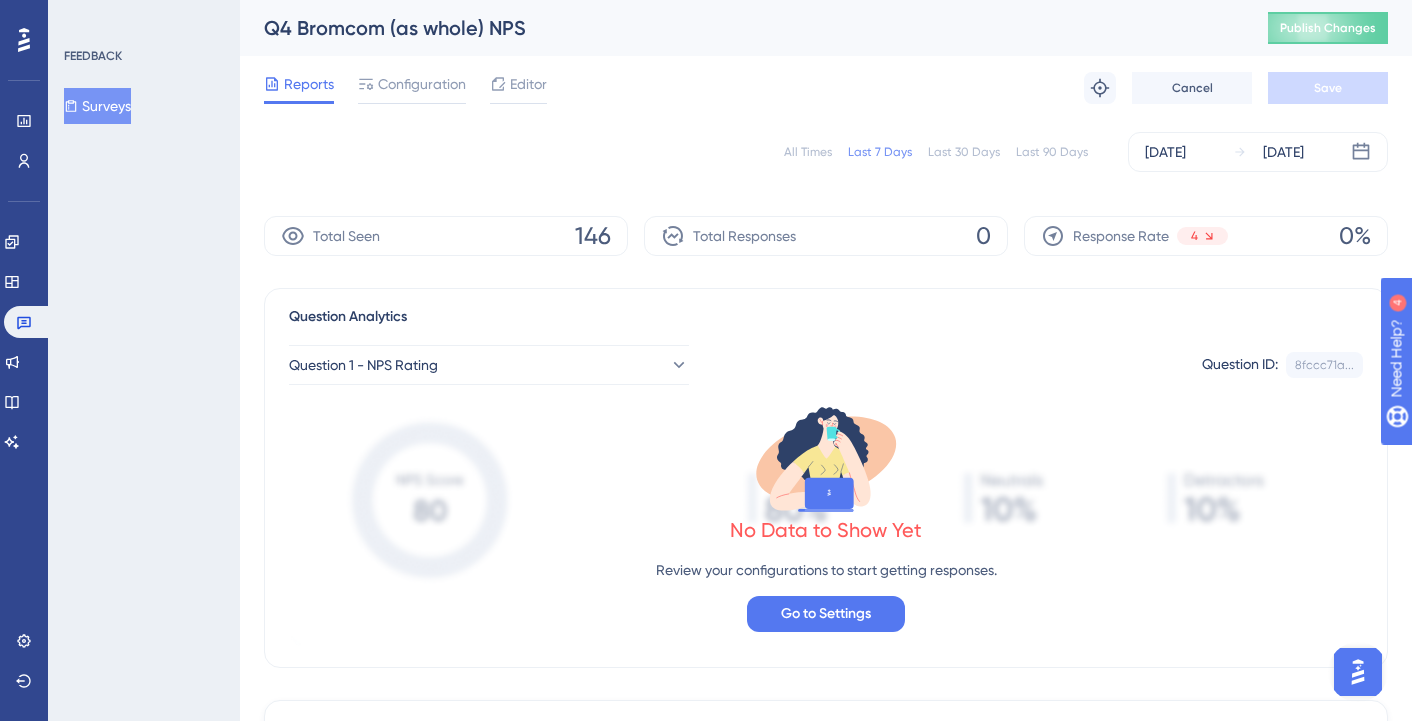 click on "All Times" at bounding box center (808, 152) 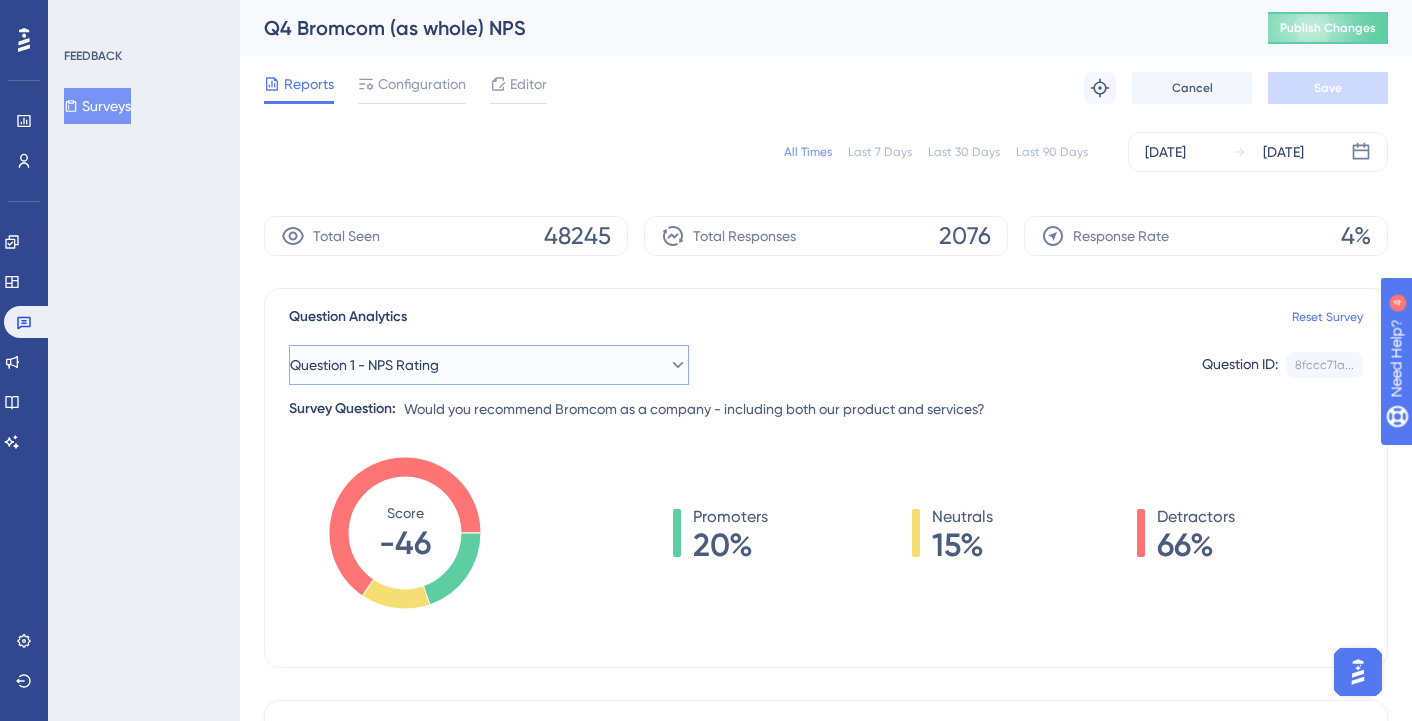 click on "Question 1 - NPS Rating" at bounding box center [489, 365] 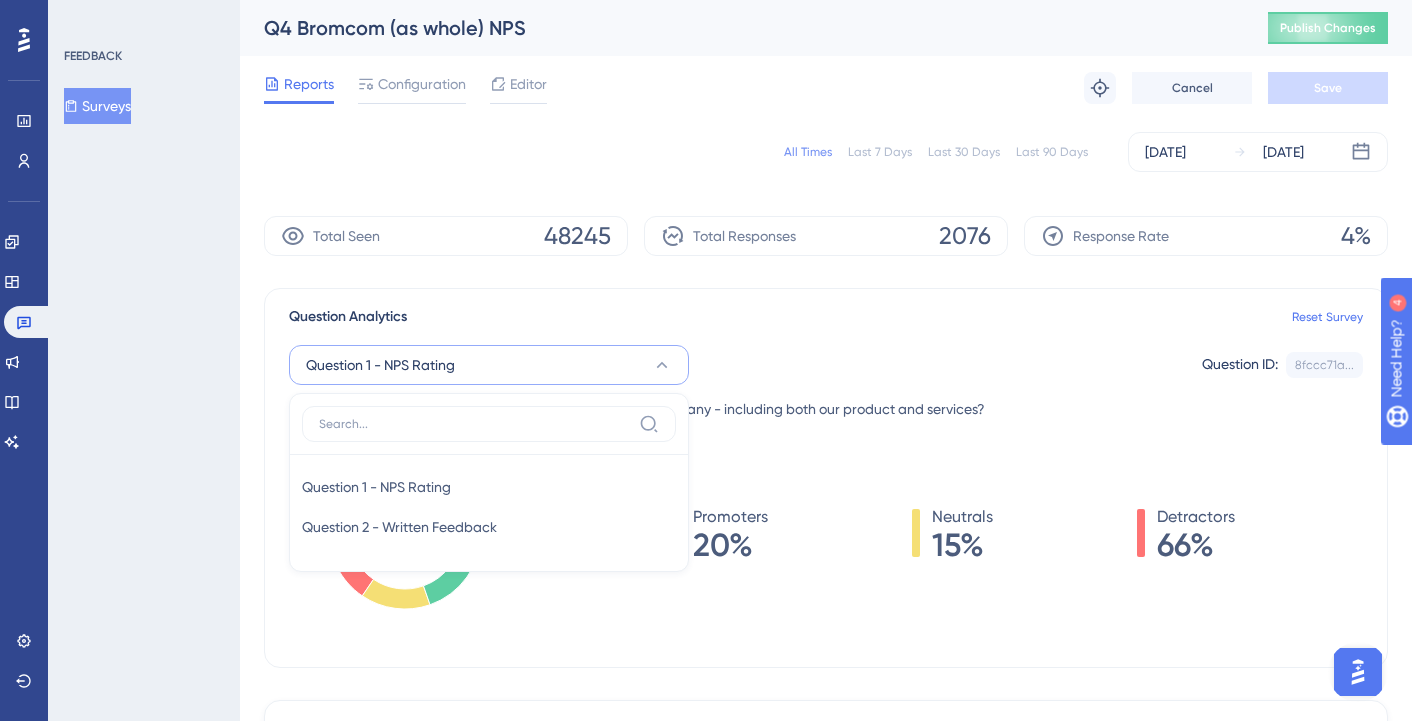 scroll, scrollTop: 120, scrollLeft: 0, axis: vertical 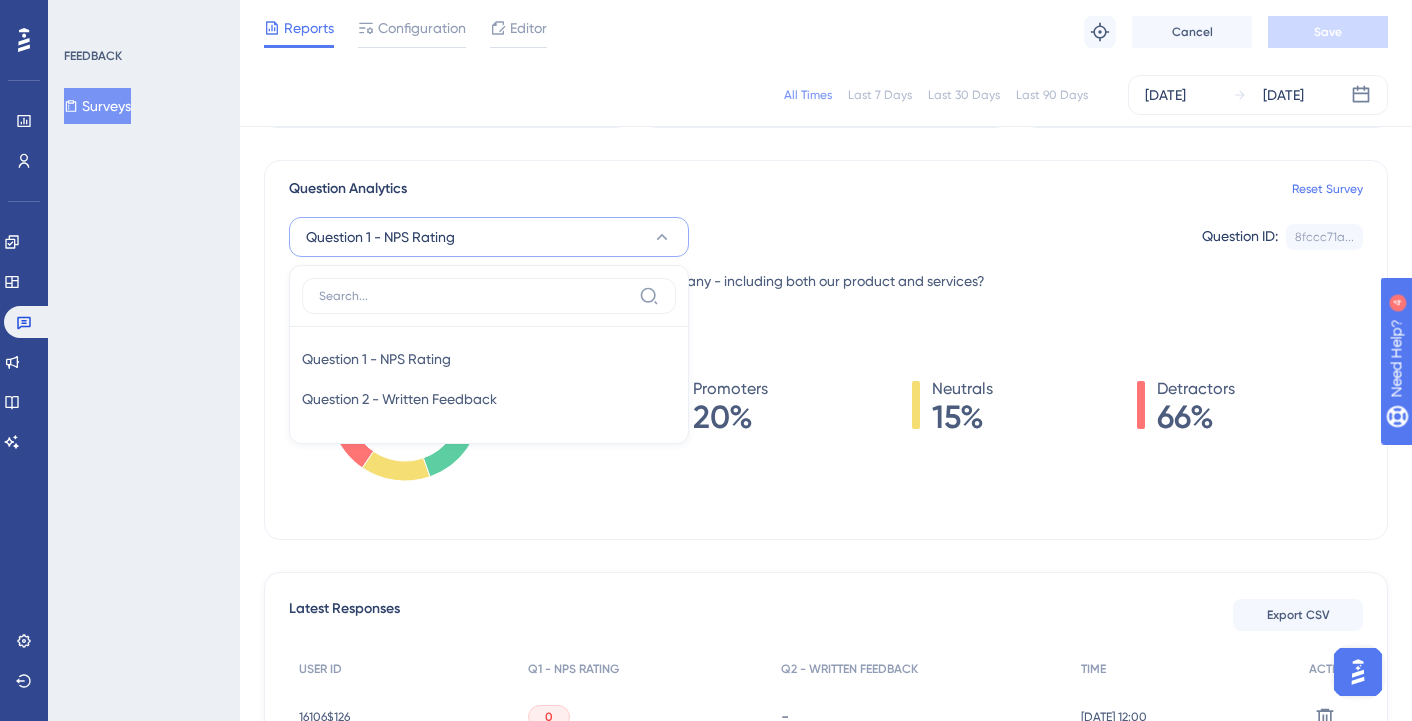 click on "Question 1 - NPS Rating Question 1 - NPS Rating Question 1 - NPS Rating Question 2 - Written Feedback Question 2 - Written Feedback Question ID: 8fccc71a... Copy Survey Question: Would you recommend Bromcom as a company - including both our product and services?" at bounding box center [826, 247] 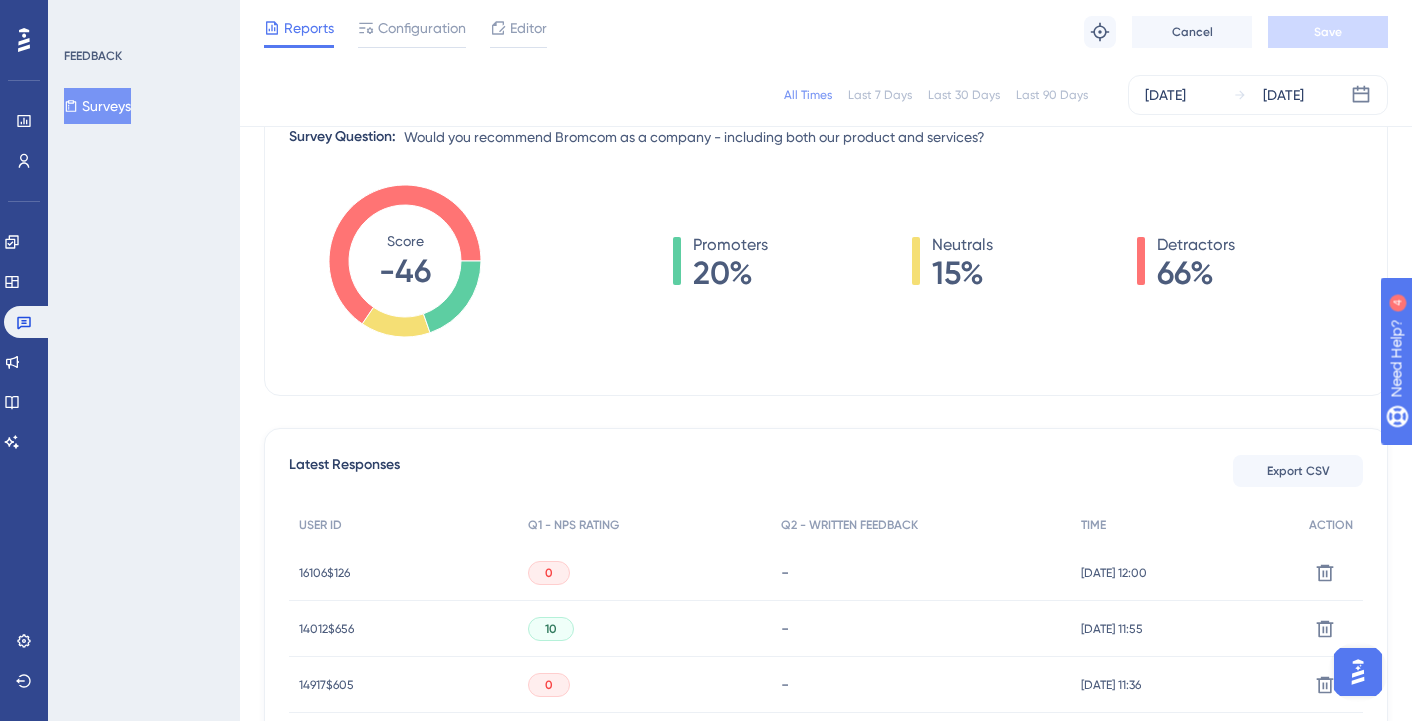scroll, scrollTop: 0, scrollLeft: 0, axis: both 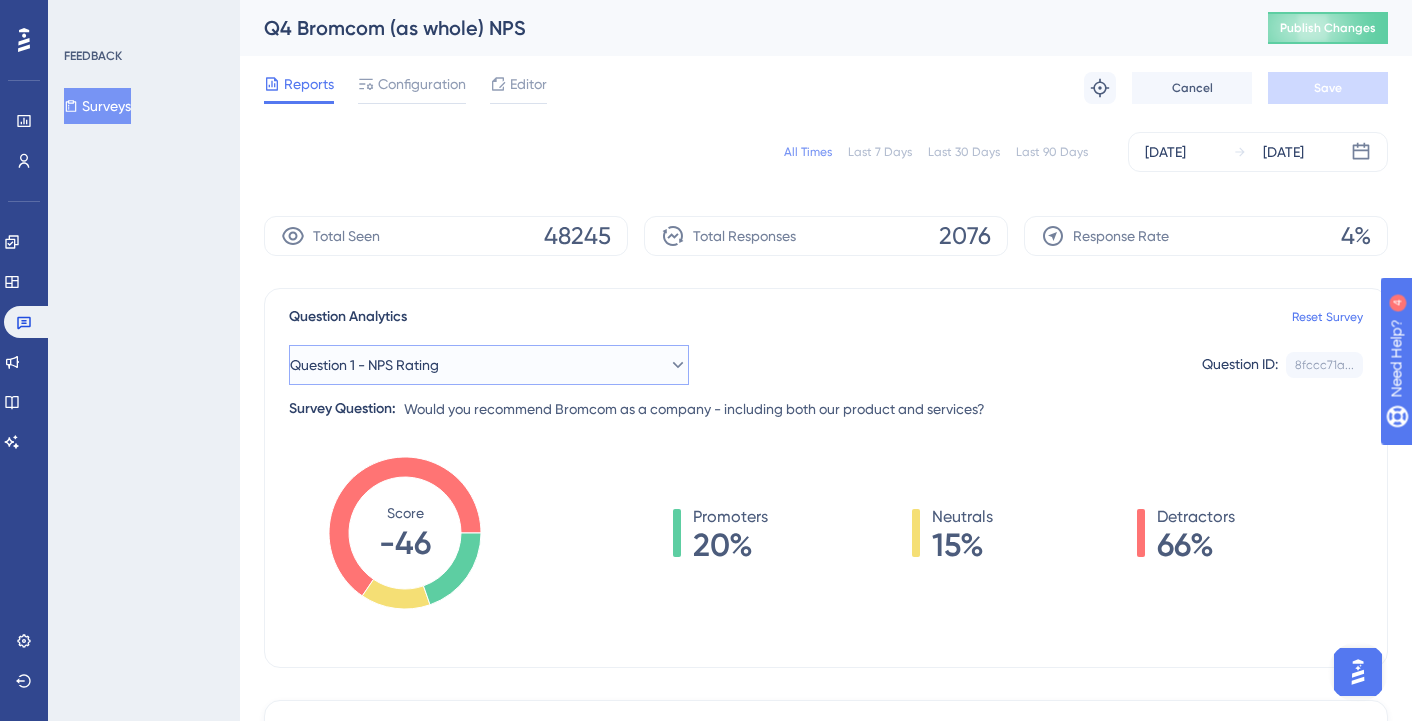click on "Question 1 - NPS Rating" at bounding box center (489, 365) 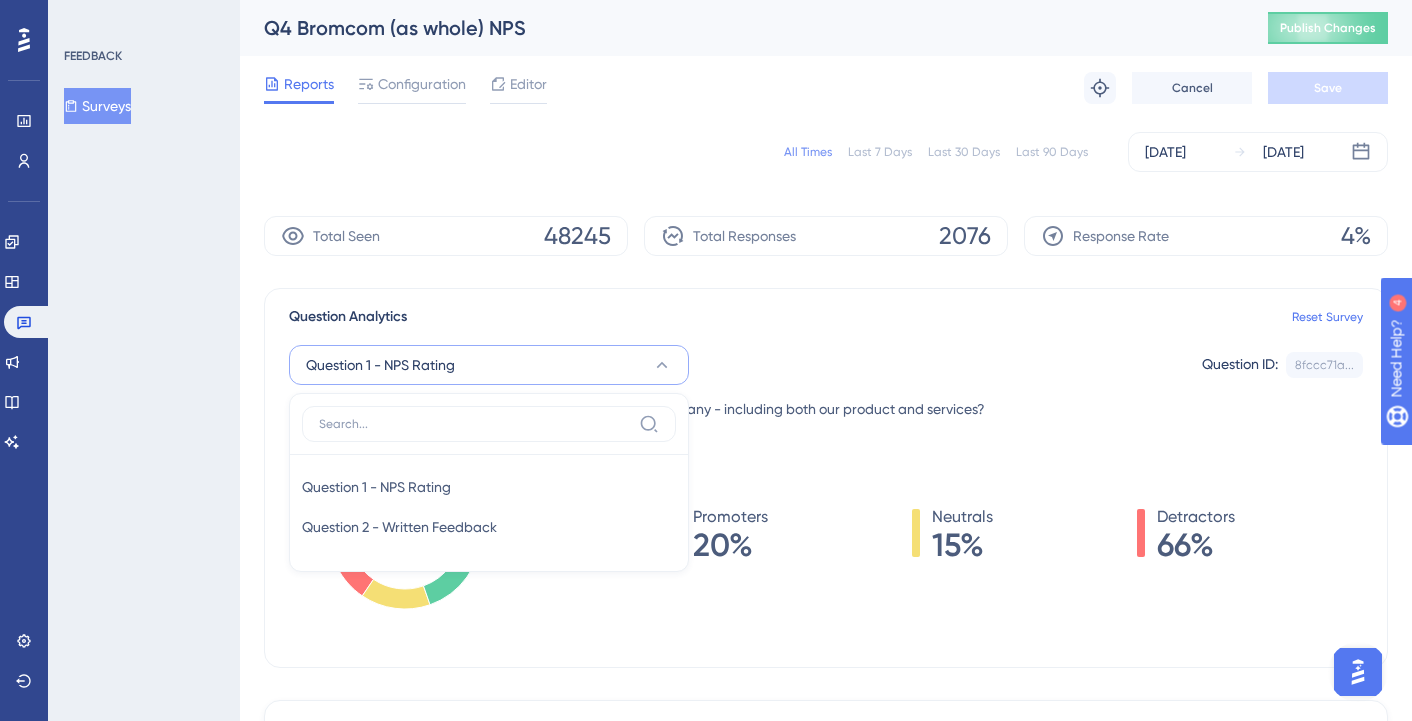 scroll, scrollTop: 121, scrollLeft: 0, axis: vertical 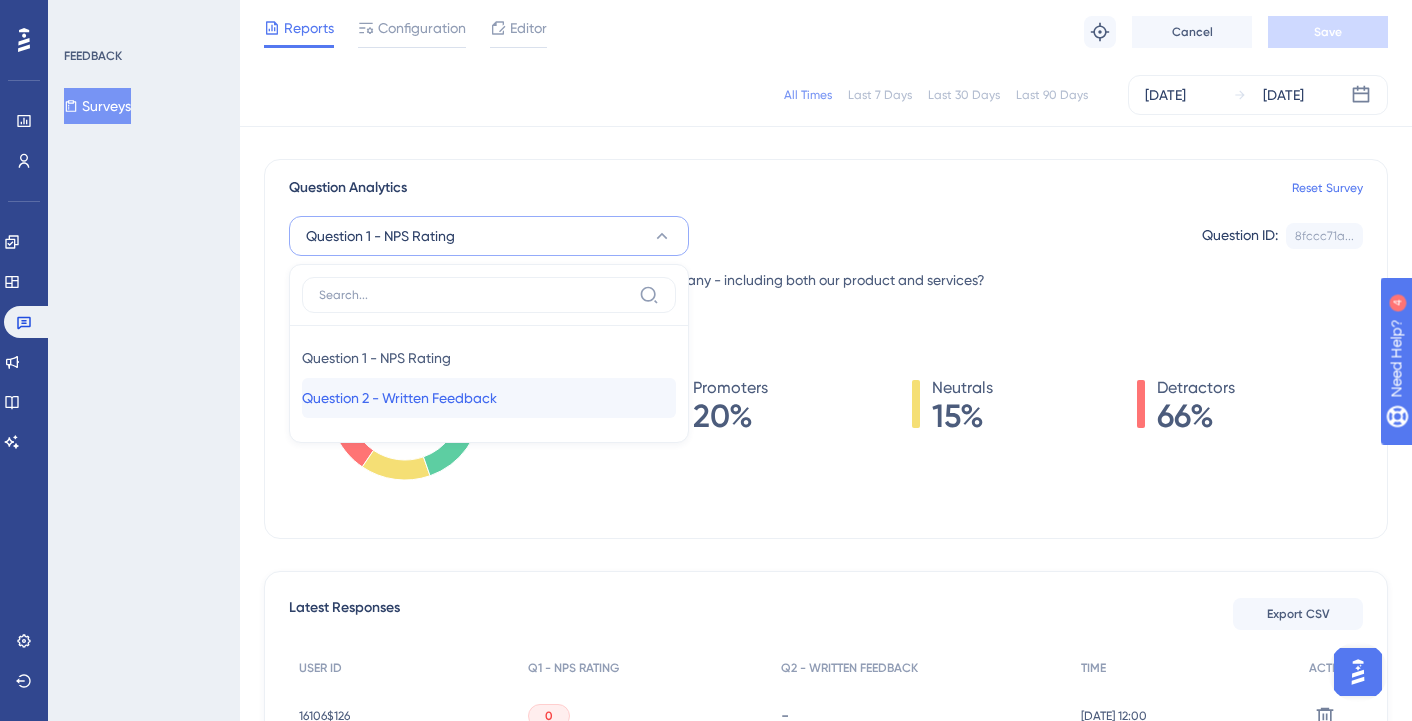 click on "Question 2 - Written Feedback" at bounding box center [399, 398] 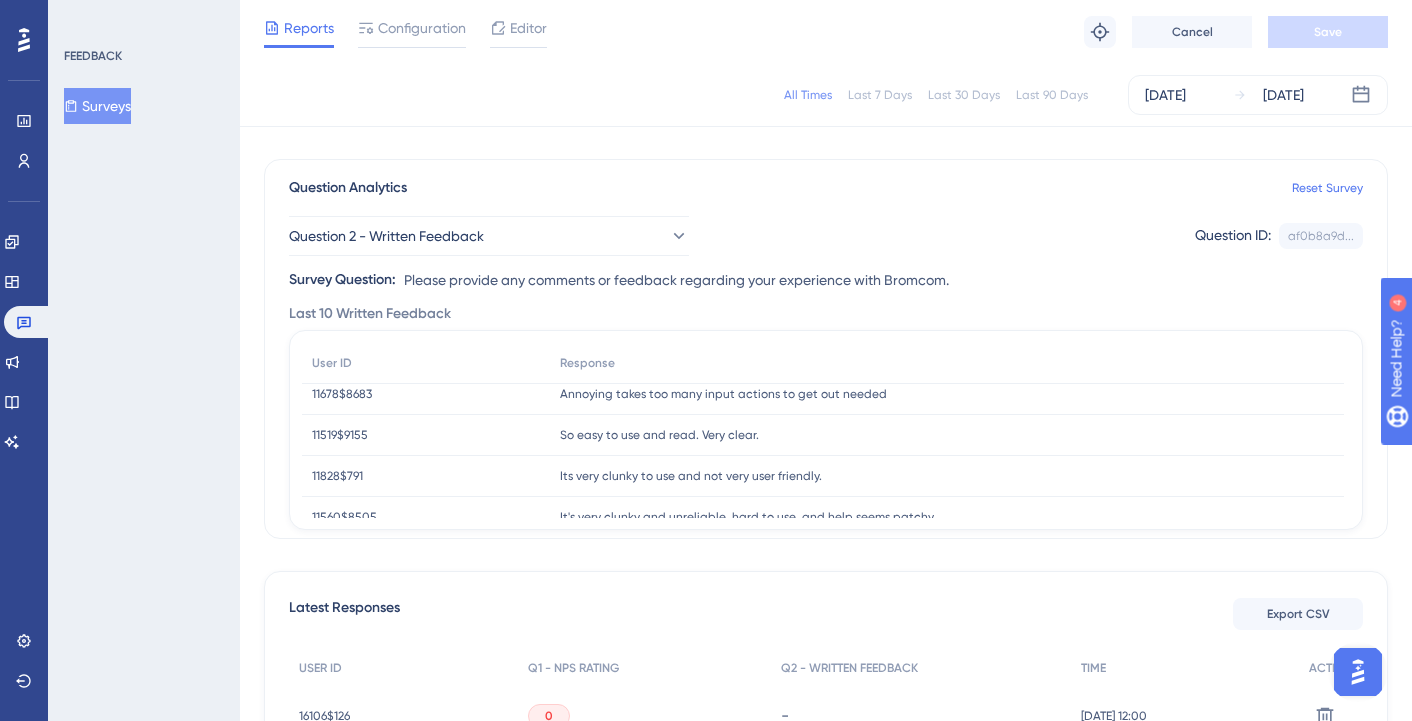 scroll, scrollTop: 299, scrollLeft: 0, axis: vertical 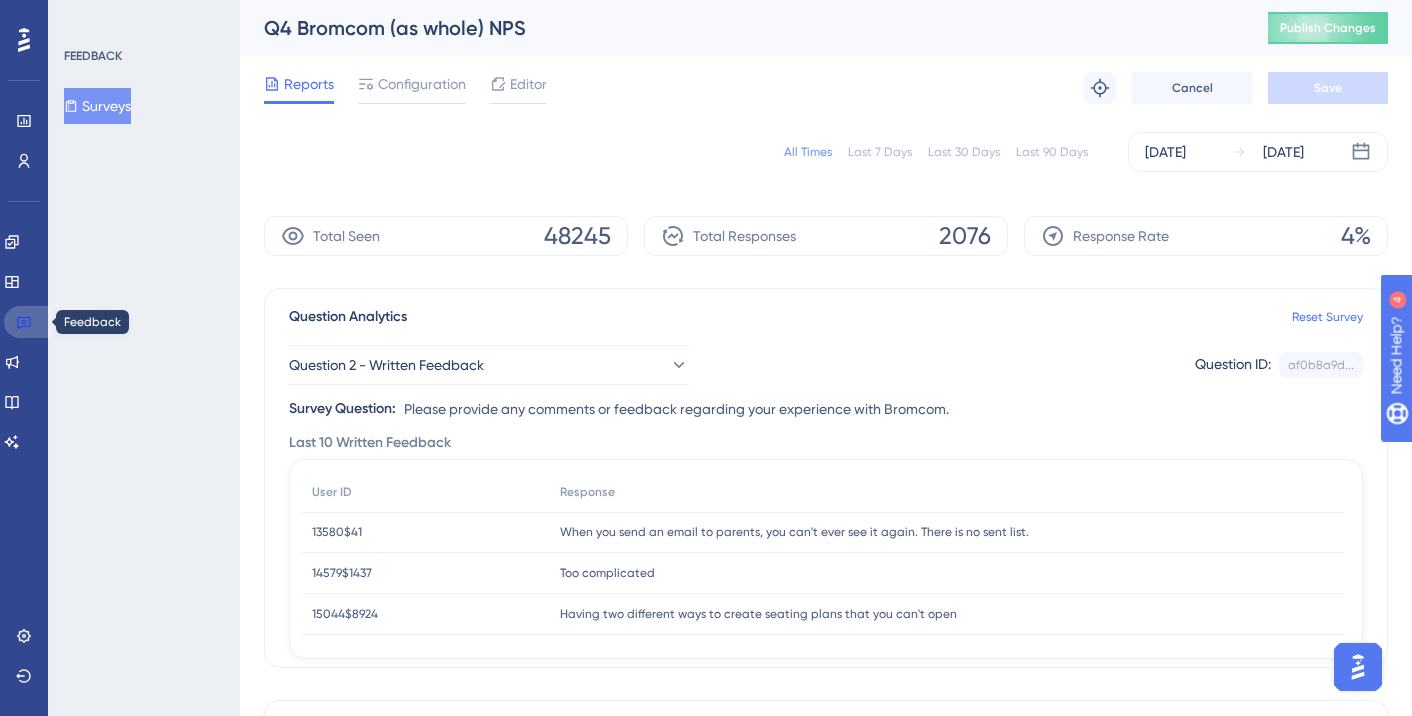 click 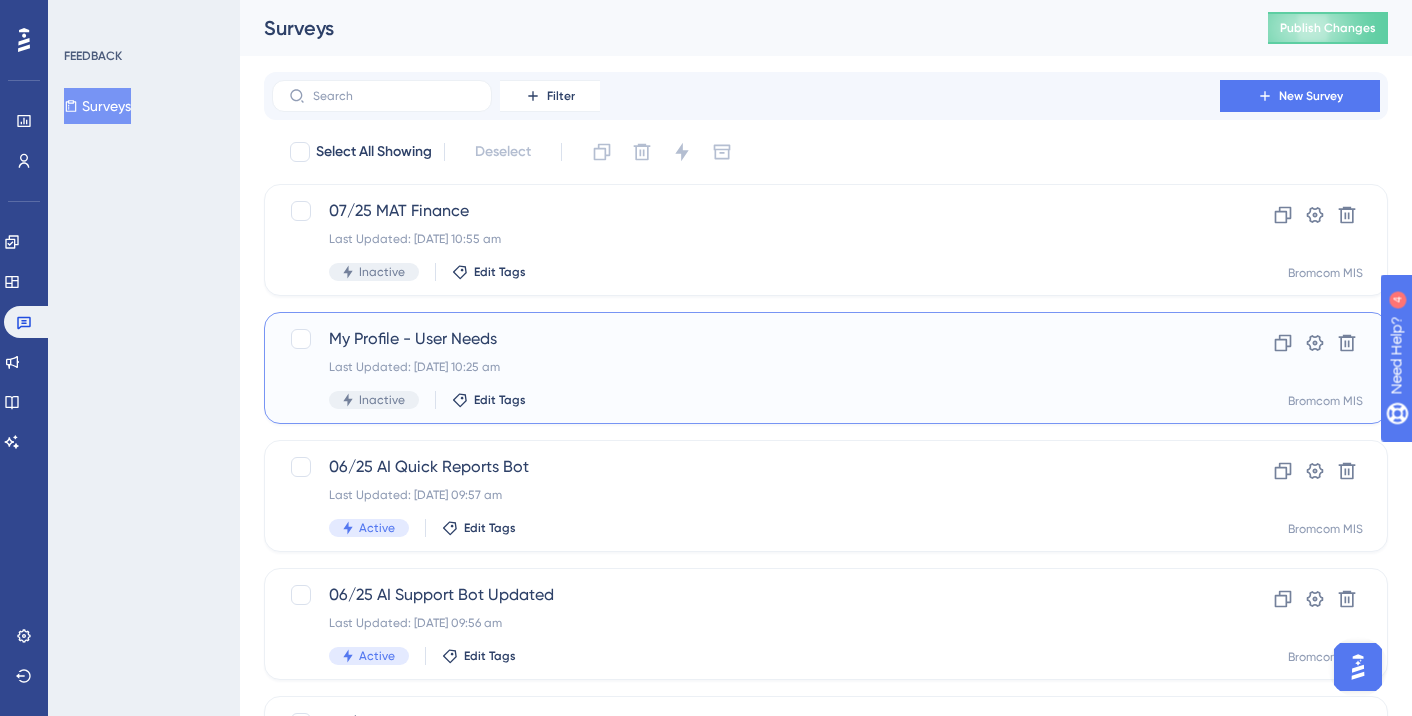 click on "Inactive Edit Tags" at bounding box center (746, 400) 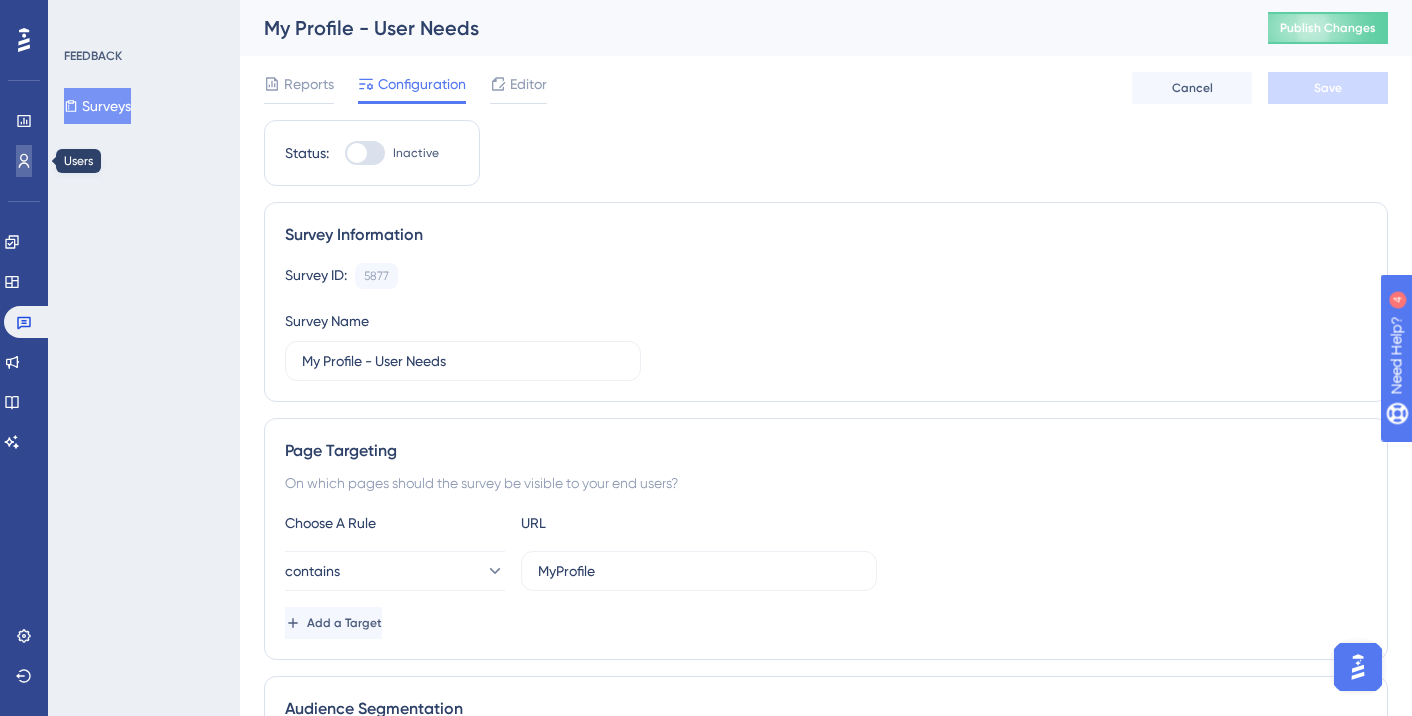 click 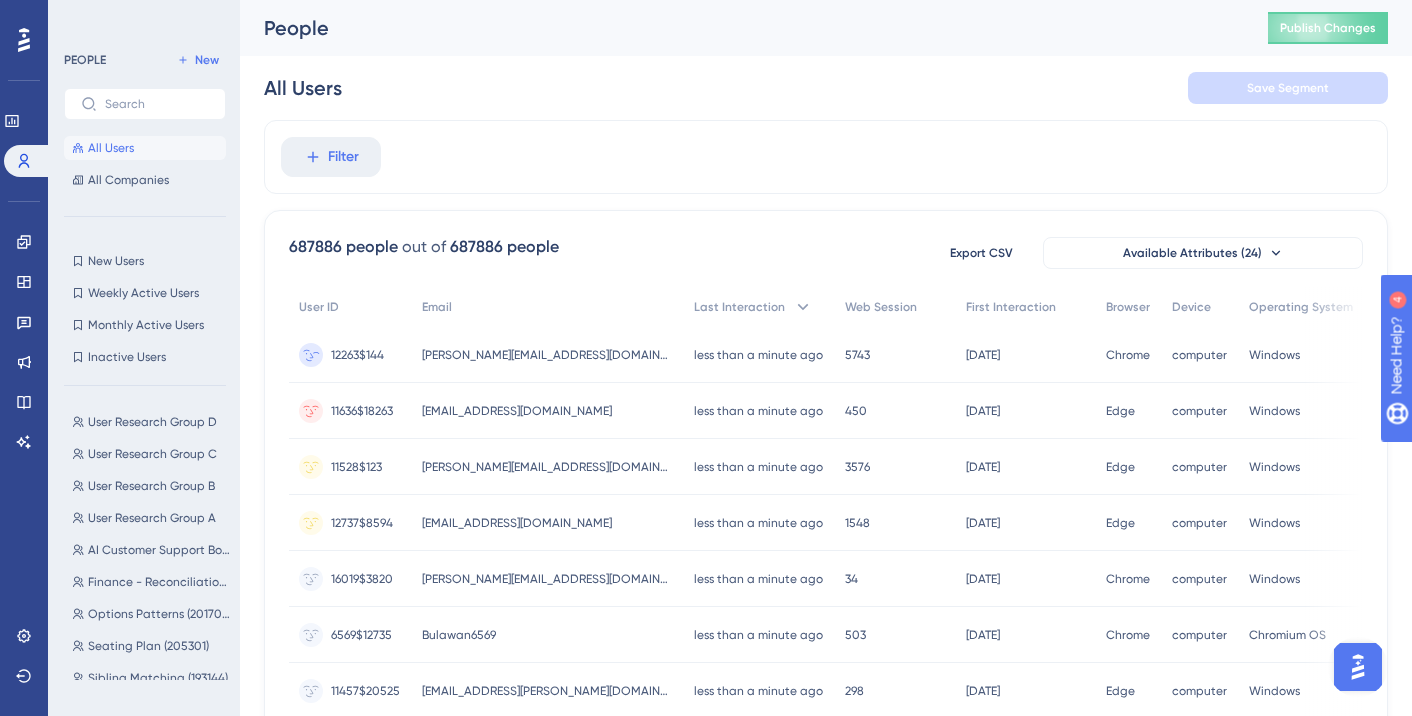 click on "12263$144" at bounding box center (357, 355) 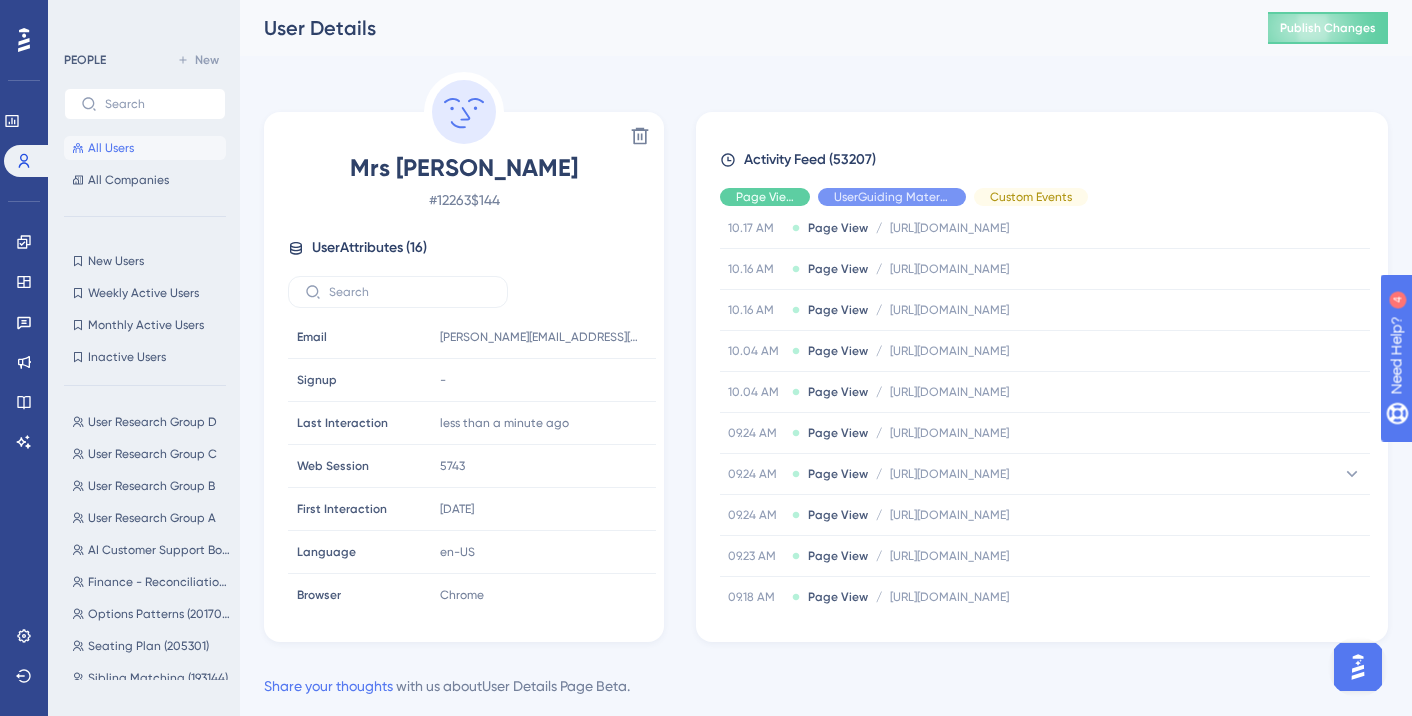 scroll, scrollTop: 488, scrollLeft: 0, axis: vertical 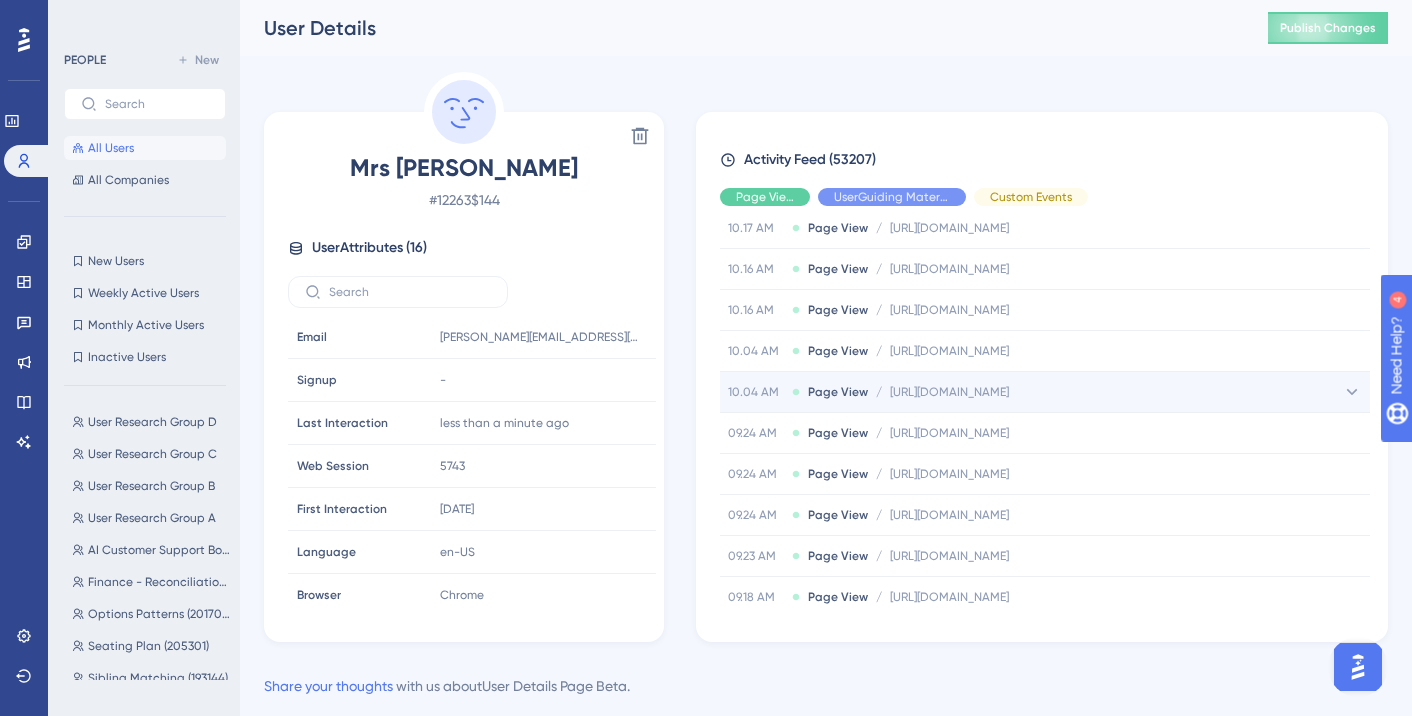click 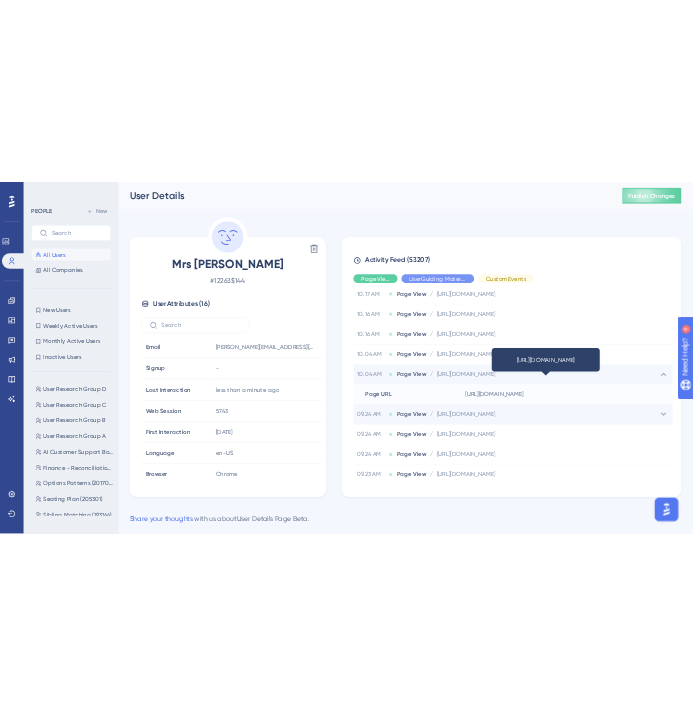 scroll, scrollTop: 0, scrollLeft: 0, axis: both 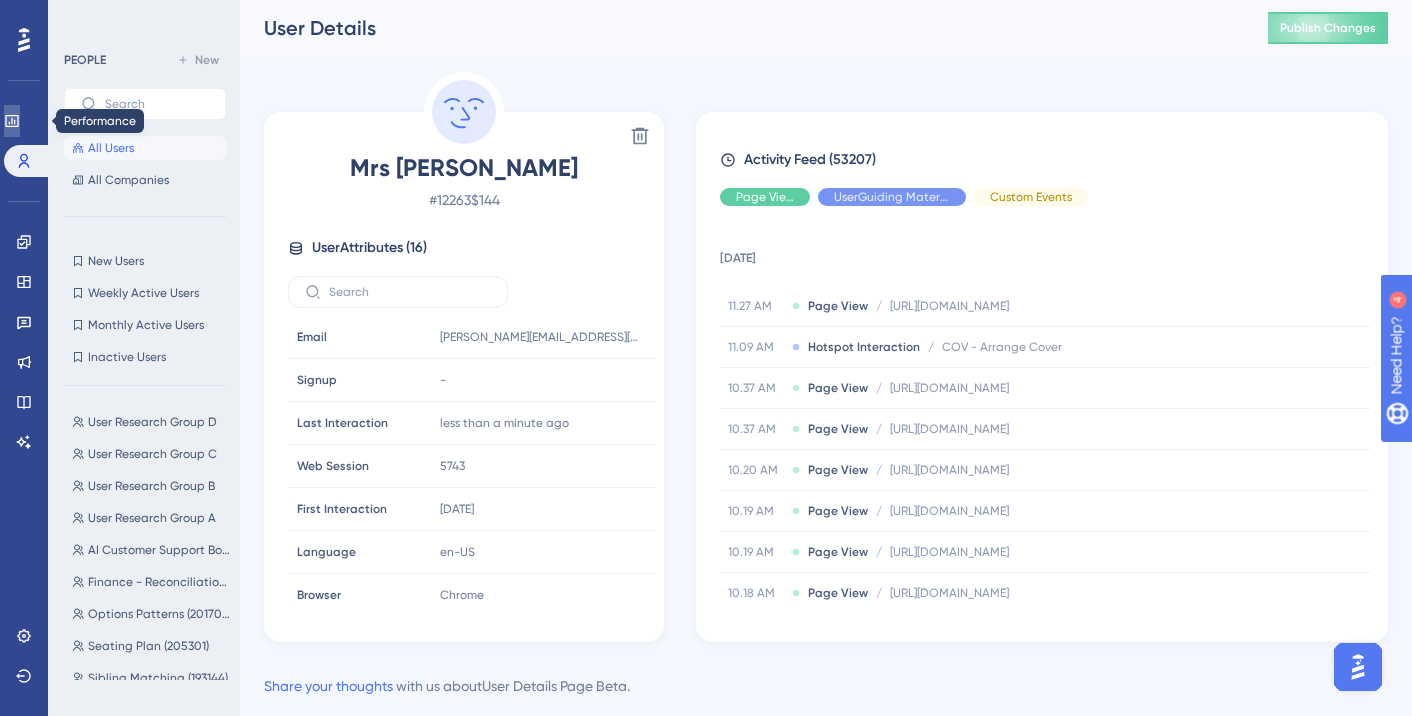 click at bounding box center (12, 121) 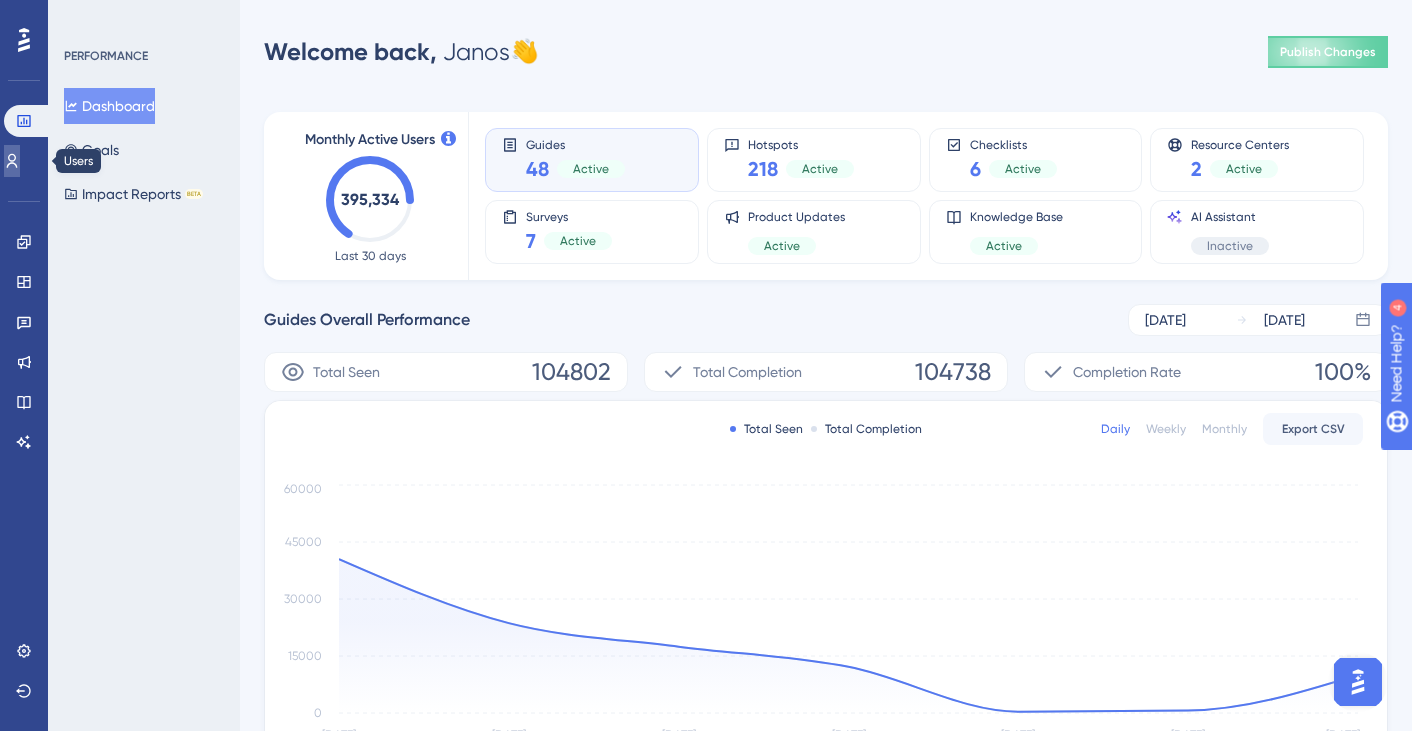 click at bounding box center (12, 161) 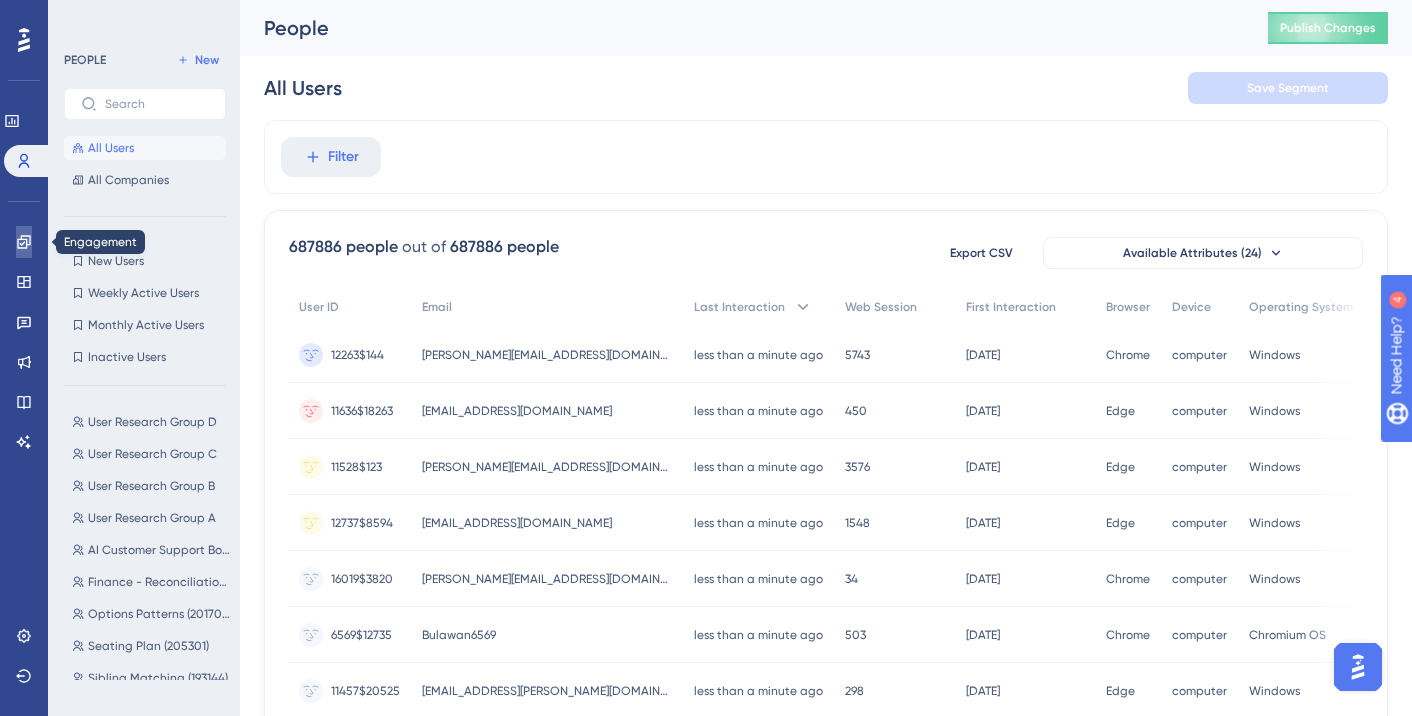 click 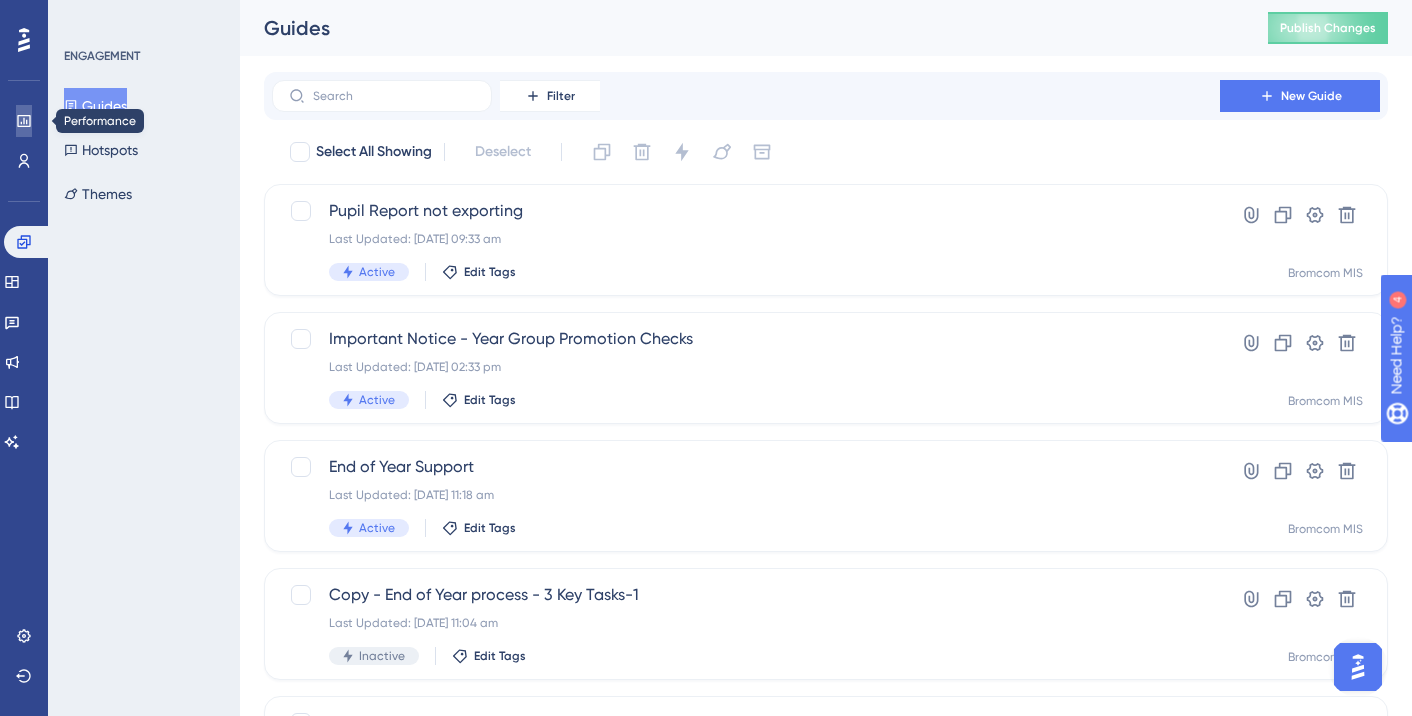 click 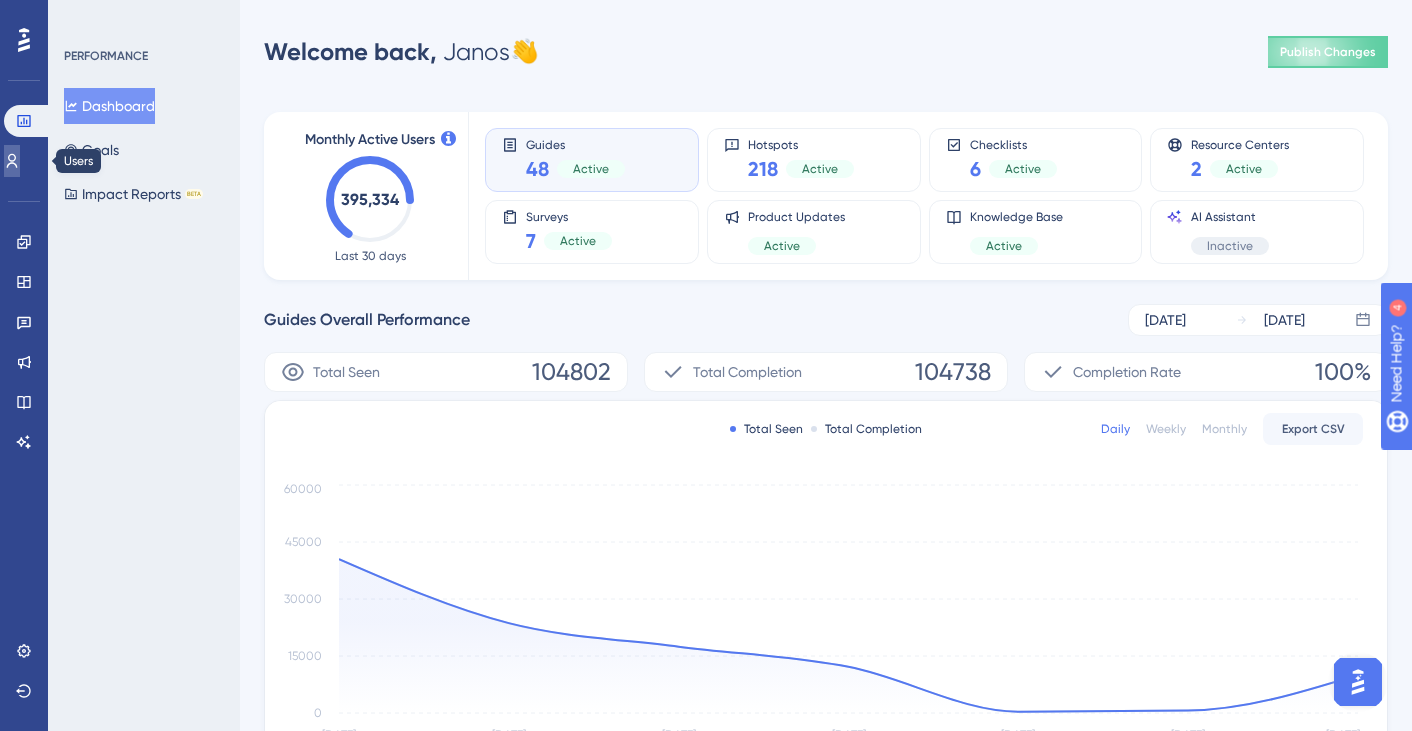 click 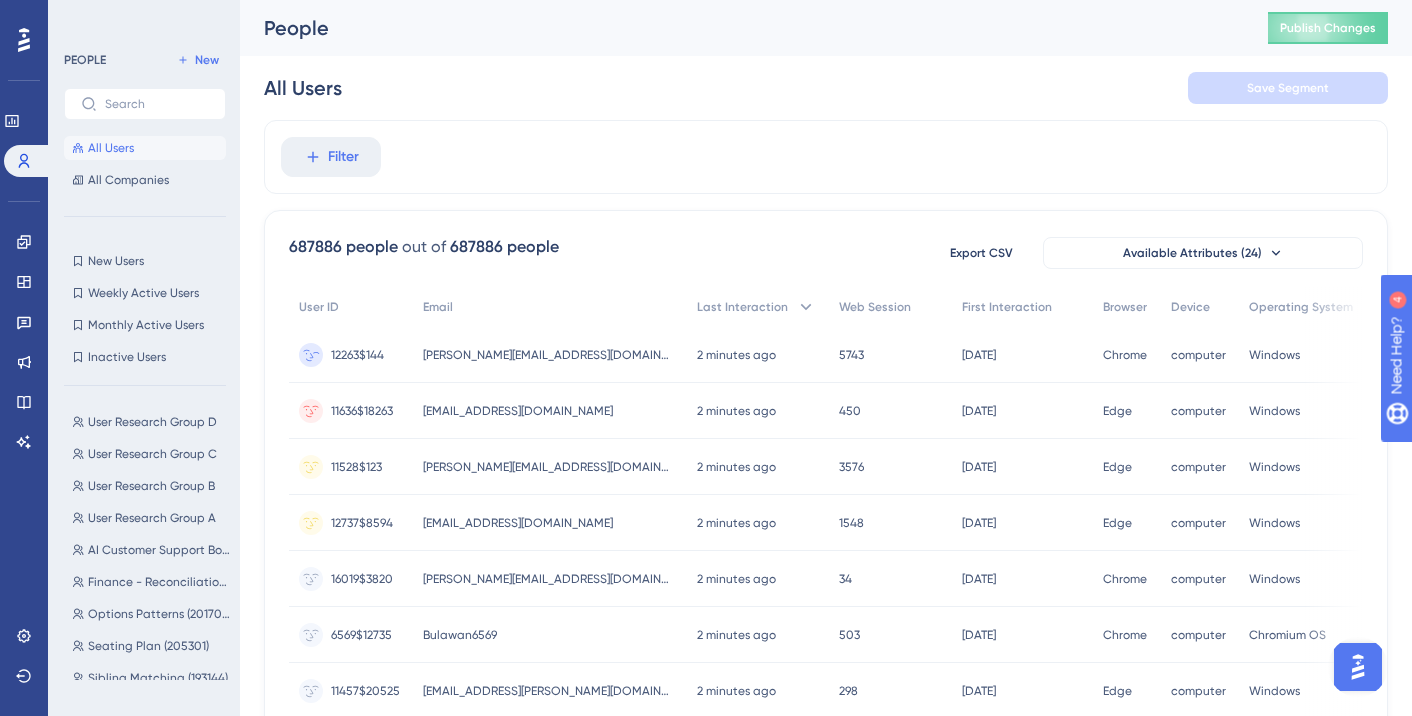 click on "12263$144" at bounding box center [357, 355] 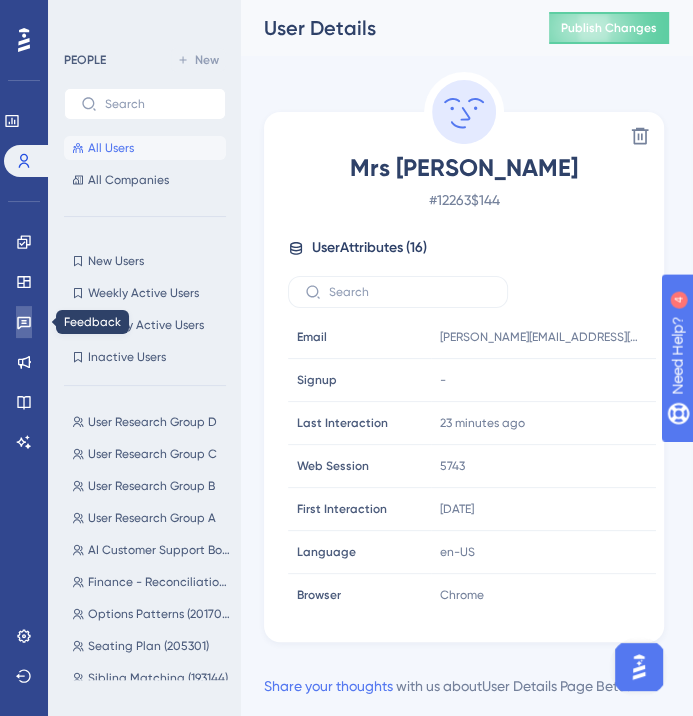 click at bounding box center [24, 322] 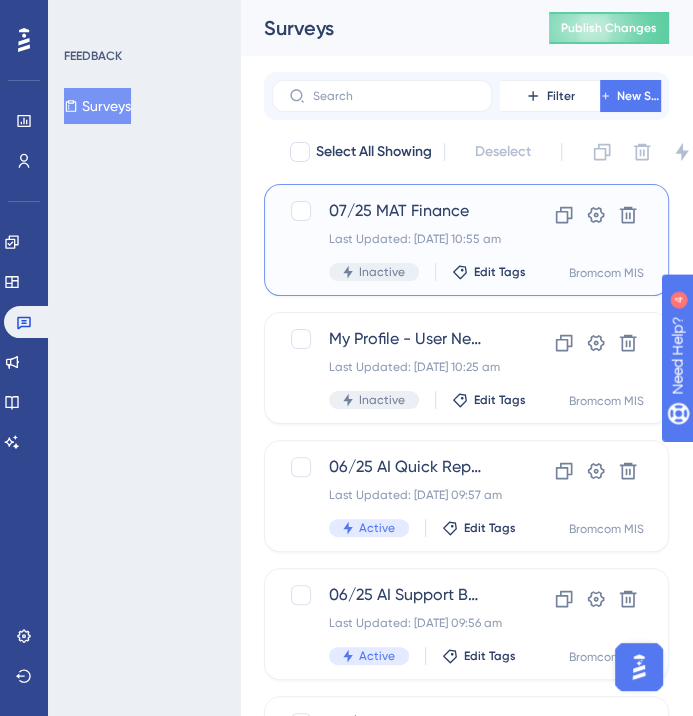 click on "07/25 MAT Finance  Last Updated: [DATE] 10:55 am Inactive Edit Tags" at bounding box center [406, 240] 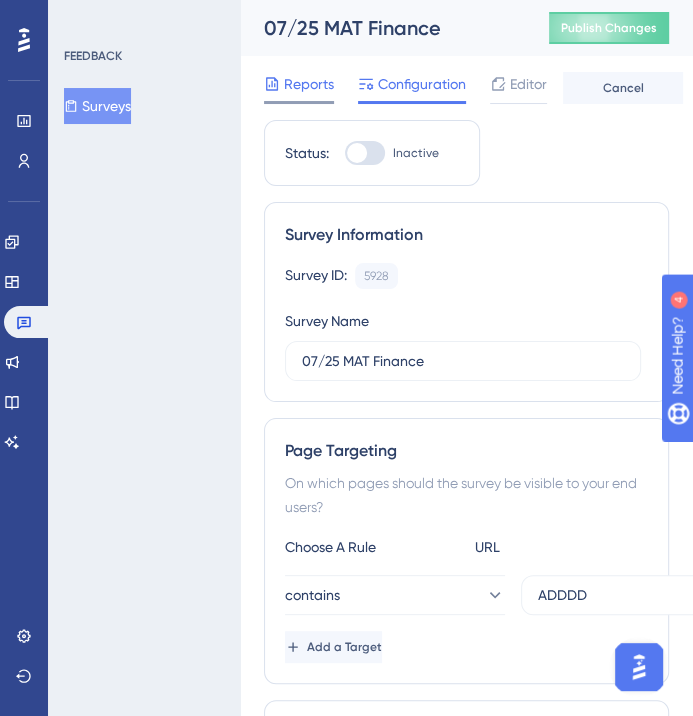 click on "Reports" at bounding box center [299, 88] 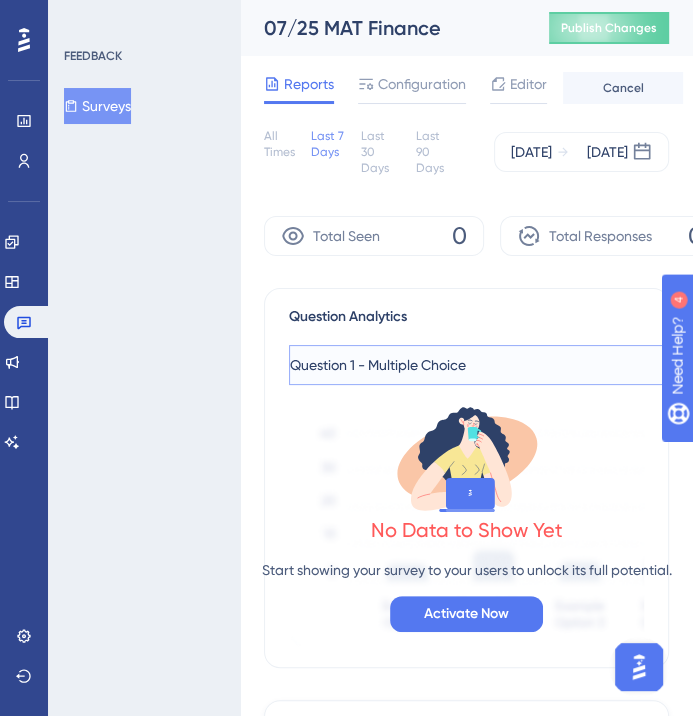 click on "Question 1 - Multiple Choice" at bounding box center (378, 365) 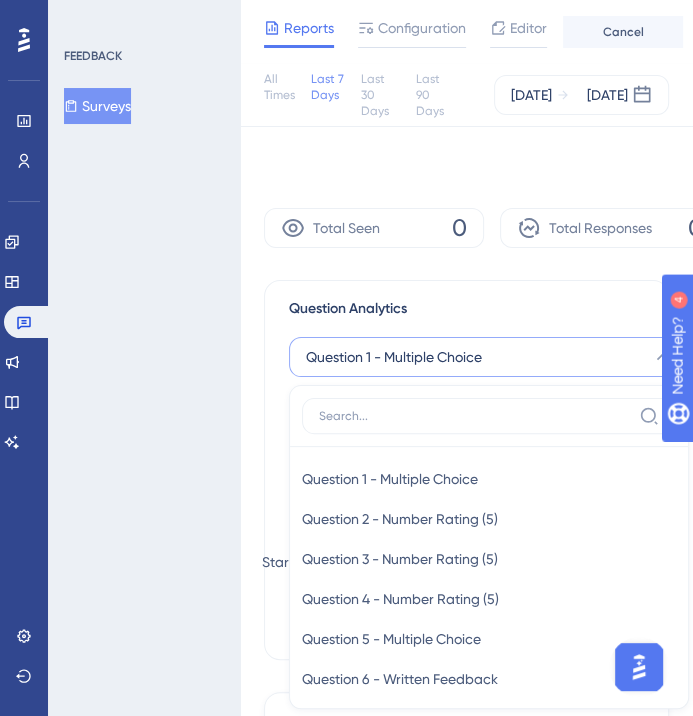 scroll, scrollTop: 196, scrollLeft: 0, axis: vertical 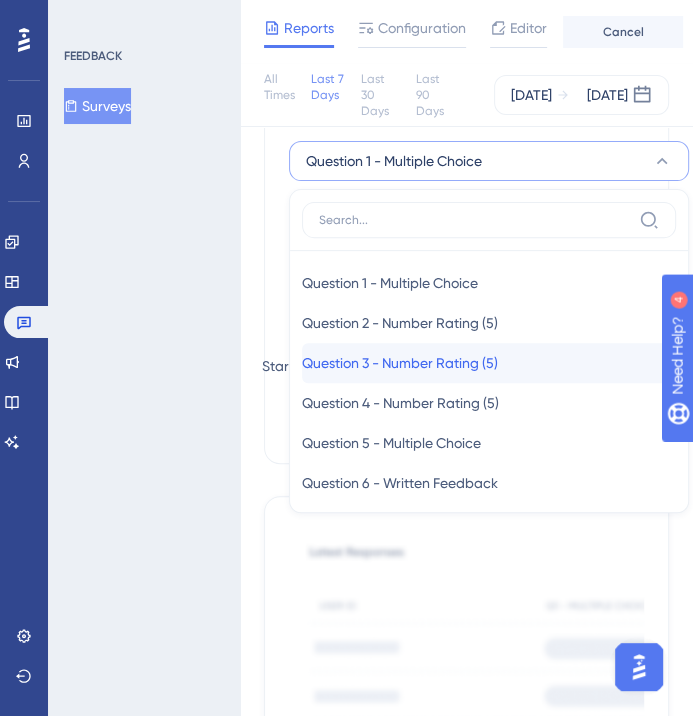 click on "Question 3 - Number Rating (5) Question 3 - Number Rating (5)" at bounding box center [489, 363] 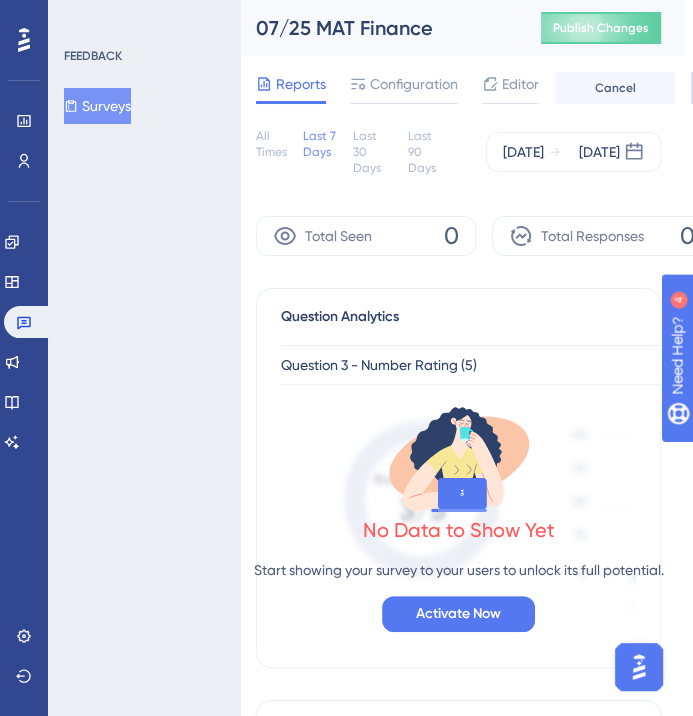 scroll, scrollTop: 0, scrollLeft: 2, axis: horizontal 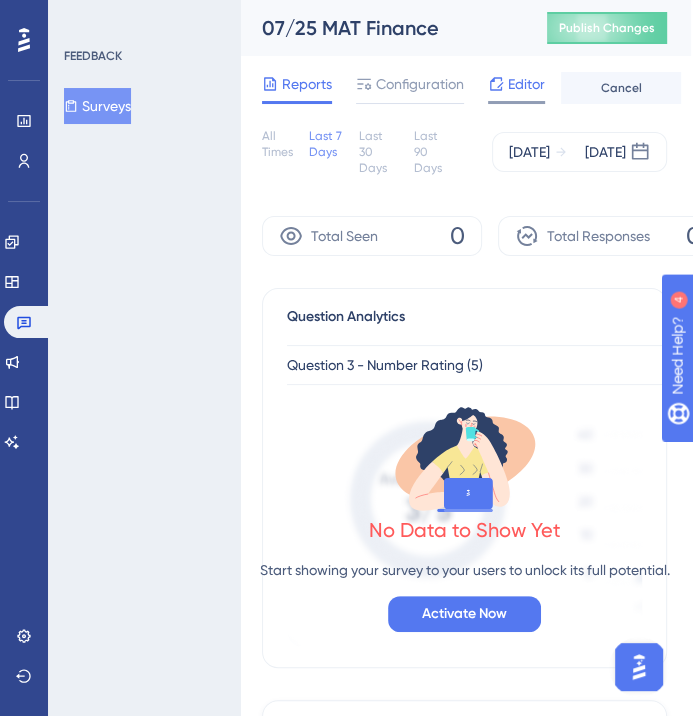 click on "Editor" at bounding box center (516, 88) 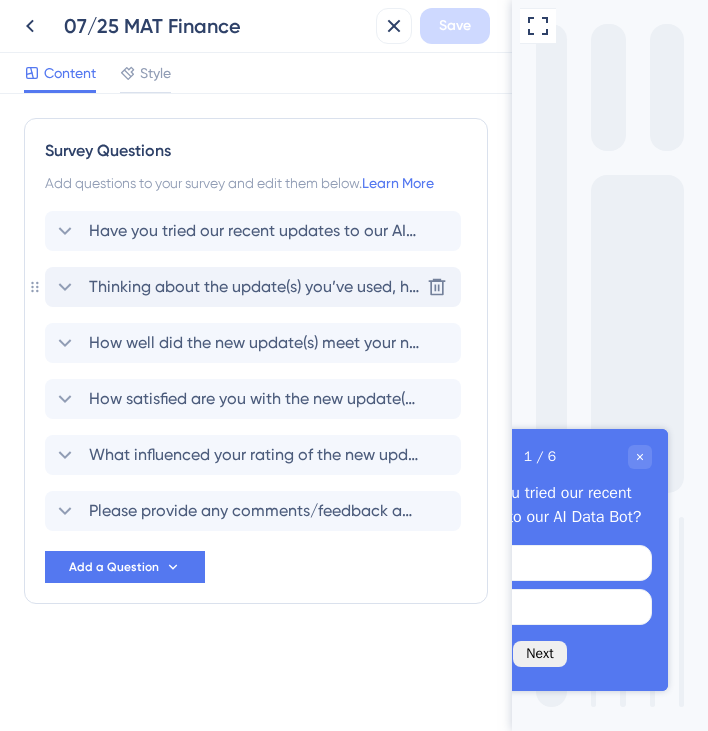 scroll, scrollTop: 0, scrollLeft: 0, axis: both 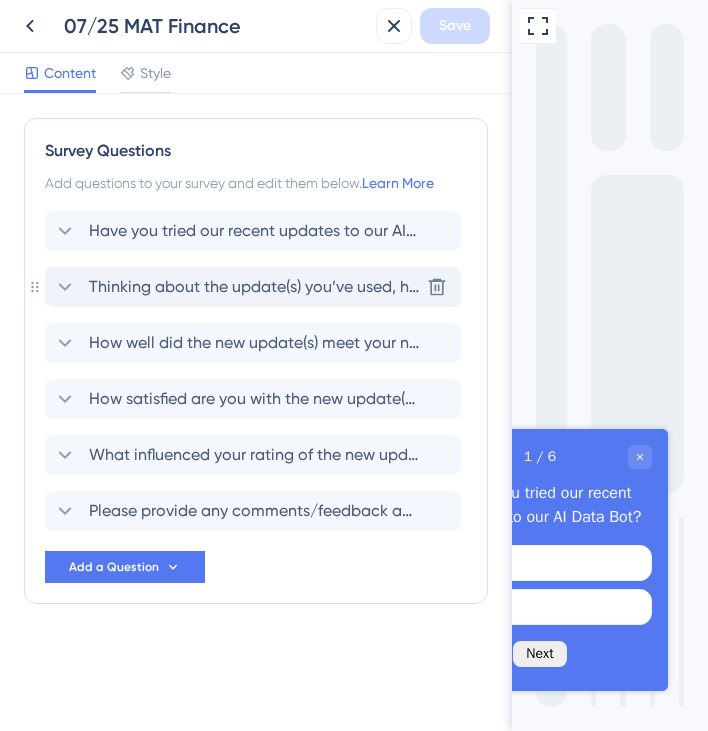 click on "Thinking about the update(s) you’ve used, how easy were they to use?" at bounding box center (254, 287) 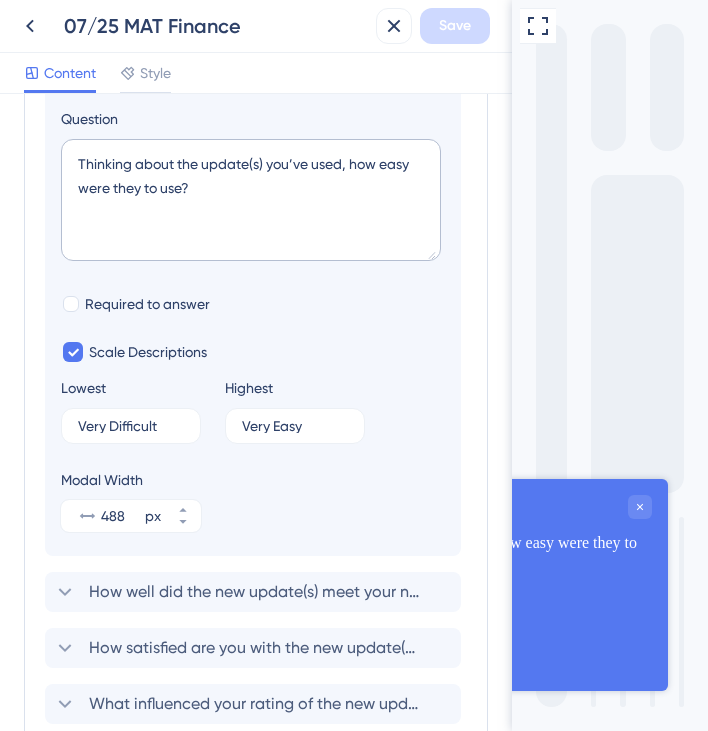 scroll, scrollTop: 336, scrollLeft: 0, axis: vertical 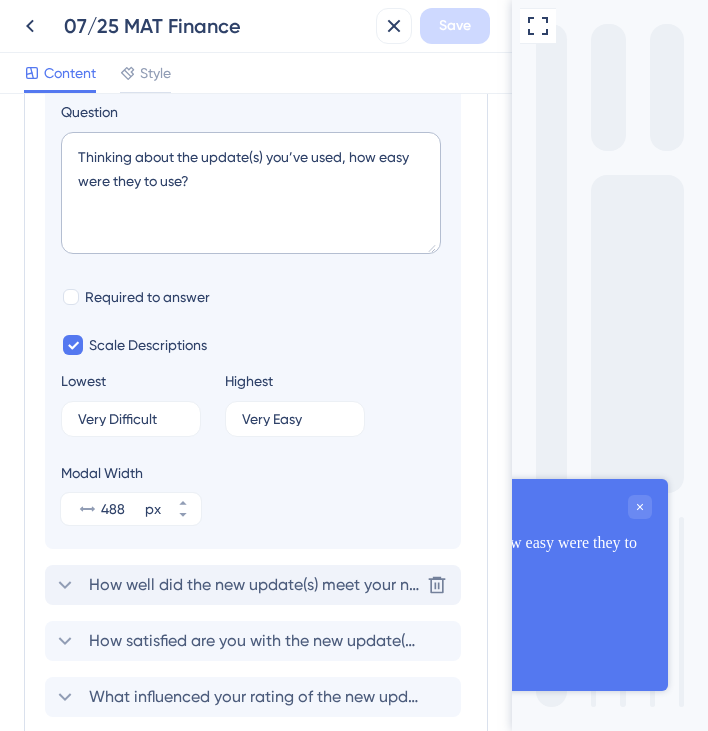 click on "How well did the new update(s) meet your needs?" at bounding box center (254, 585) 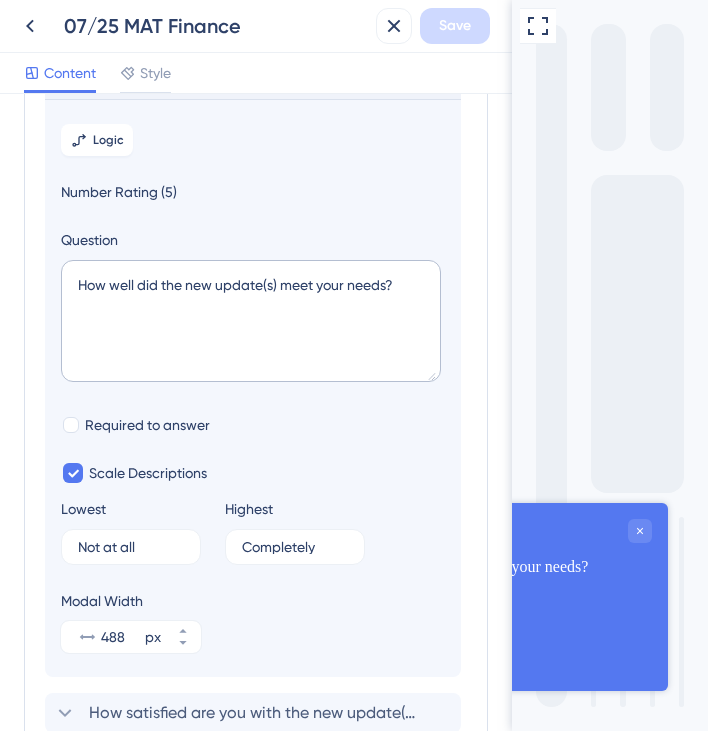 scroll, scrollTop: 228, scrollLeft: 0, axis: vertical 